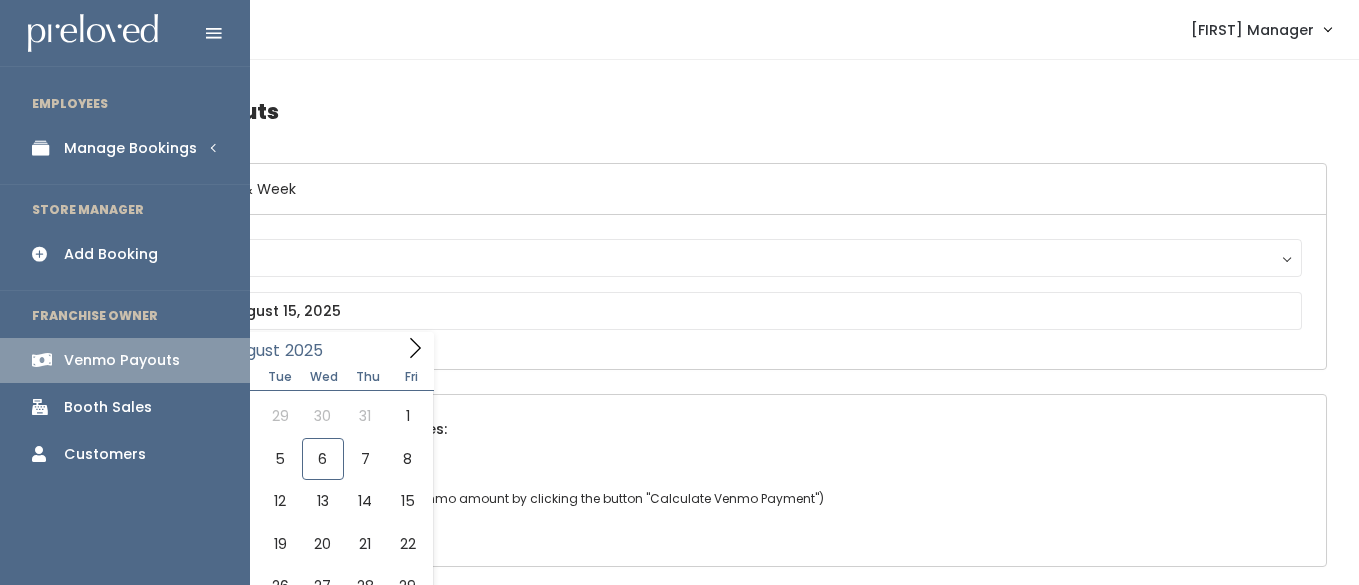 scroll, scrollTop: 119, scrollLeft: 0, axis: vertical 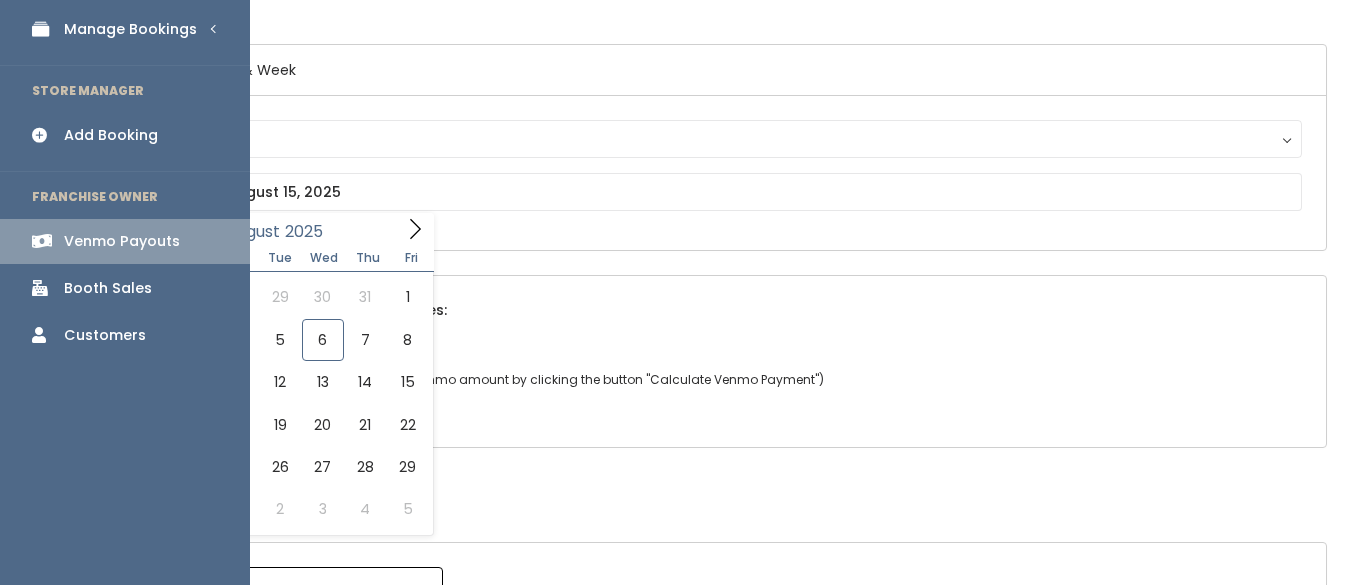 click on "Manage Bookings" at bounding box center (130, 29) 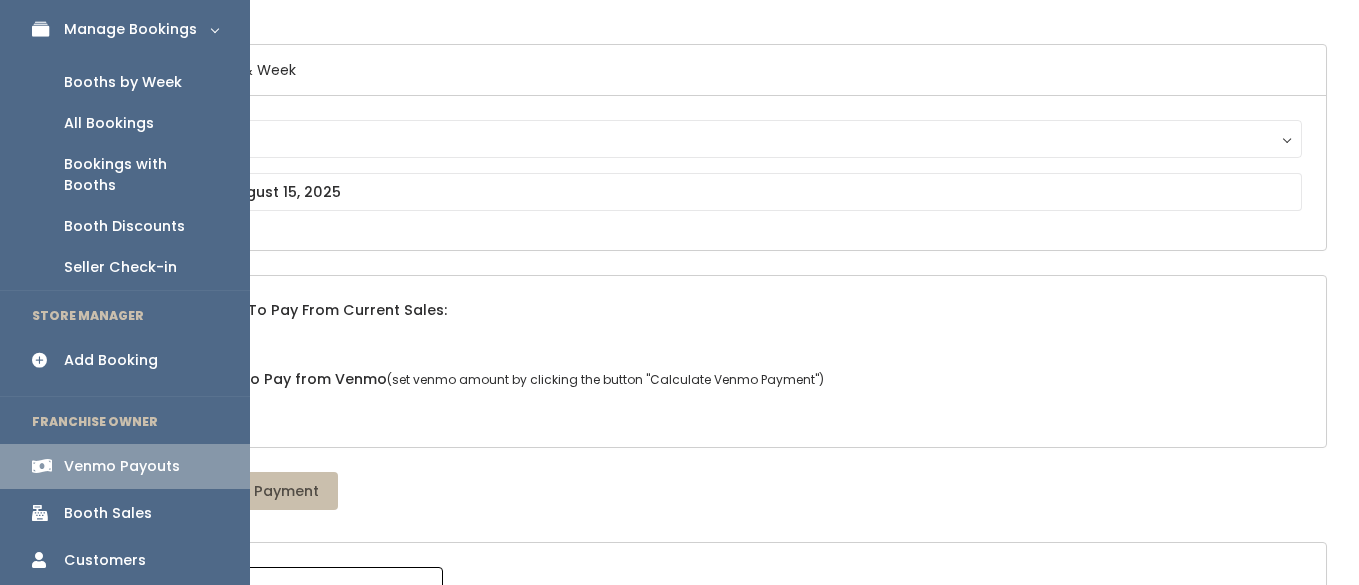 scroll, scrollTop: 119, scrollLeft: 0, axis: vertical 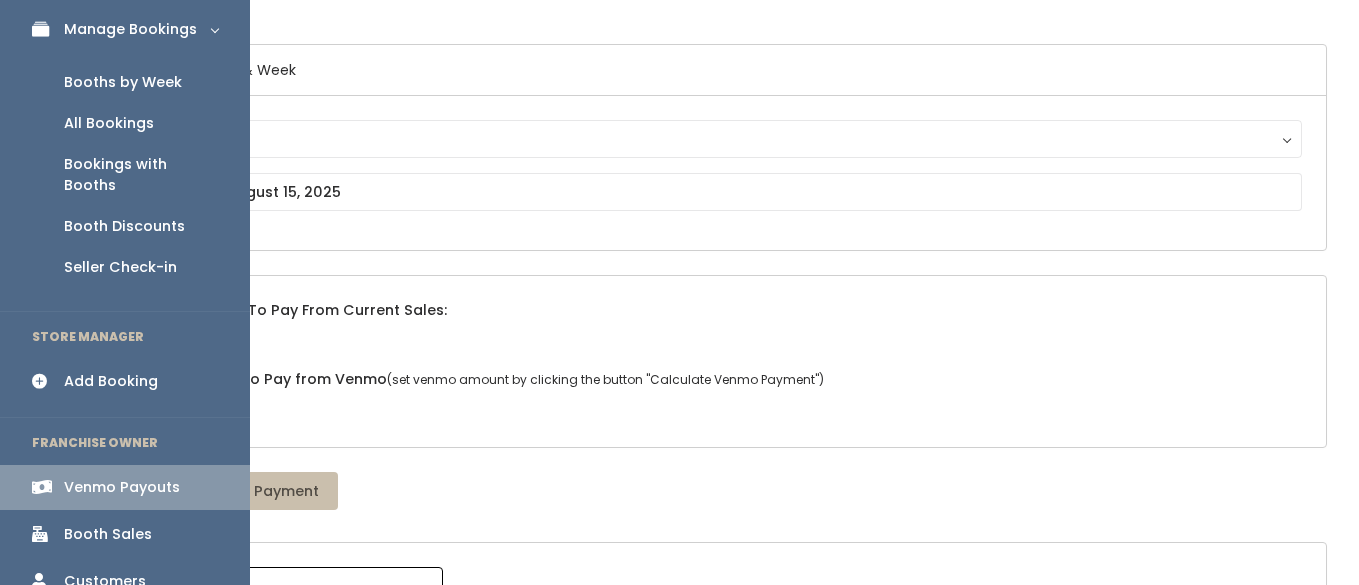 click on "Booths by Week" at bounding box center (123, 82) 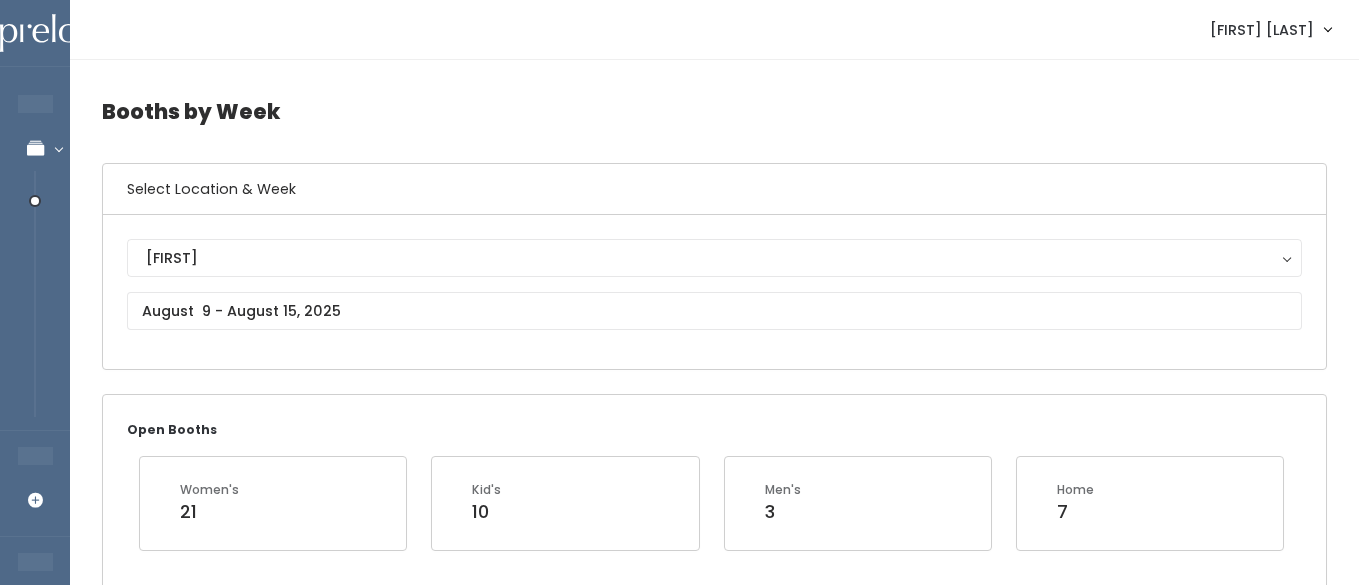 scroll, scrollTop: 0, scrollLeft: 0, axis: both 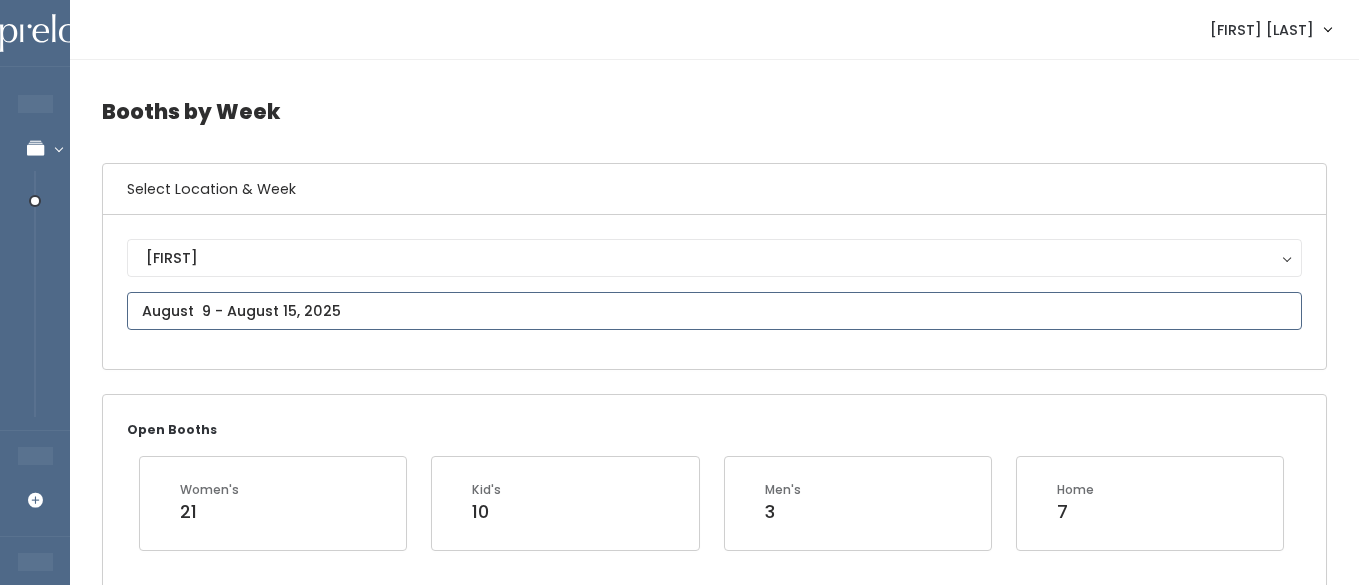click on "EMPLOYEES
Manage Bookings
Booths by Week
All Bookings
Bookings with Booths
Booth Discounts
Seller Check-in
STORE MANAGER
Add Booking
FRANCHISE OWNER
Venmo Payouts
Booth Sales
Customers" at bounding box center (679, 2214) 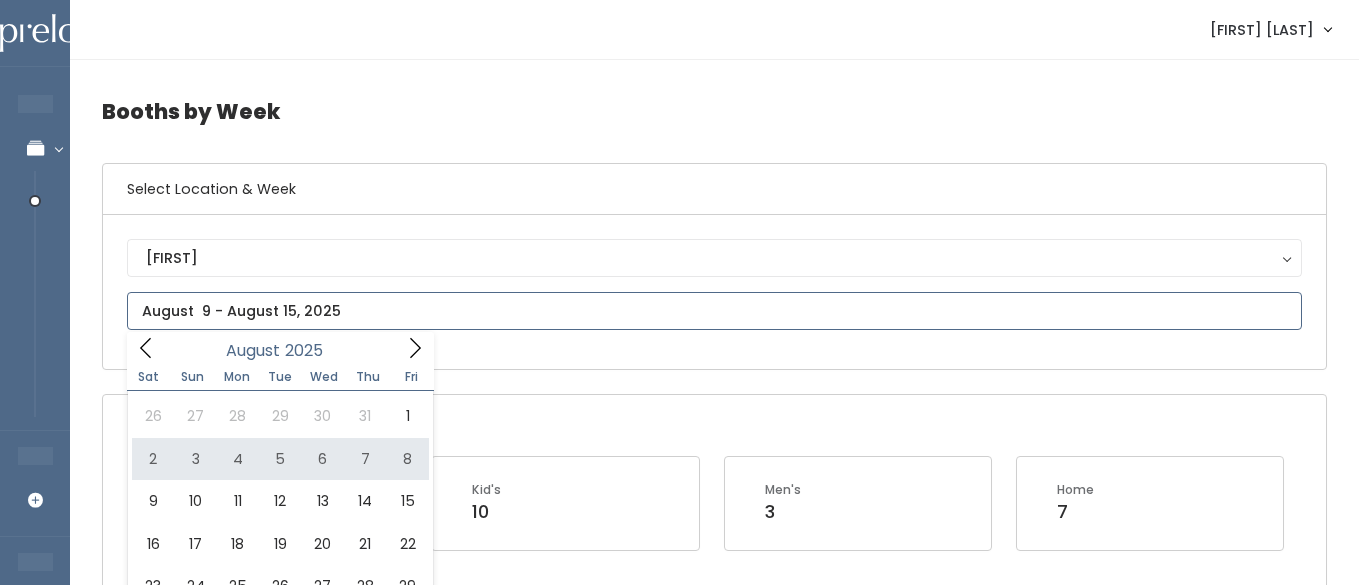 type on "August 2 to August 8" 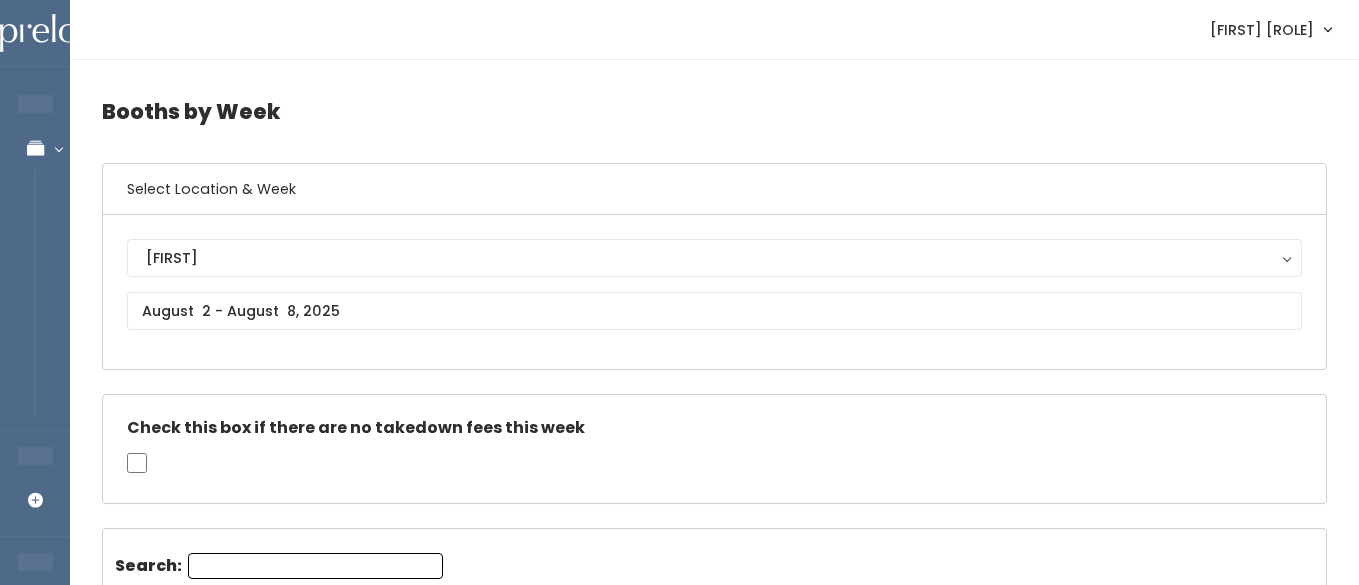 scroll, scrollTop: 0, scrollLeft: 0, axis: both 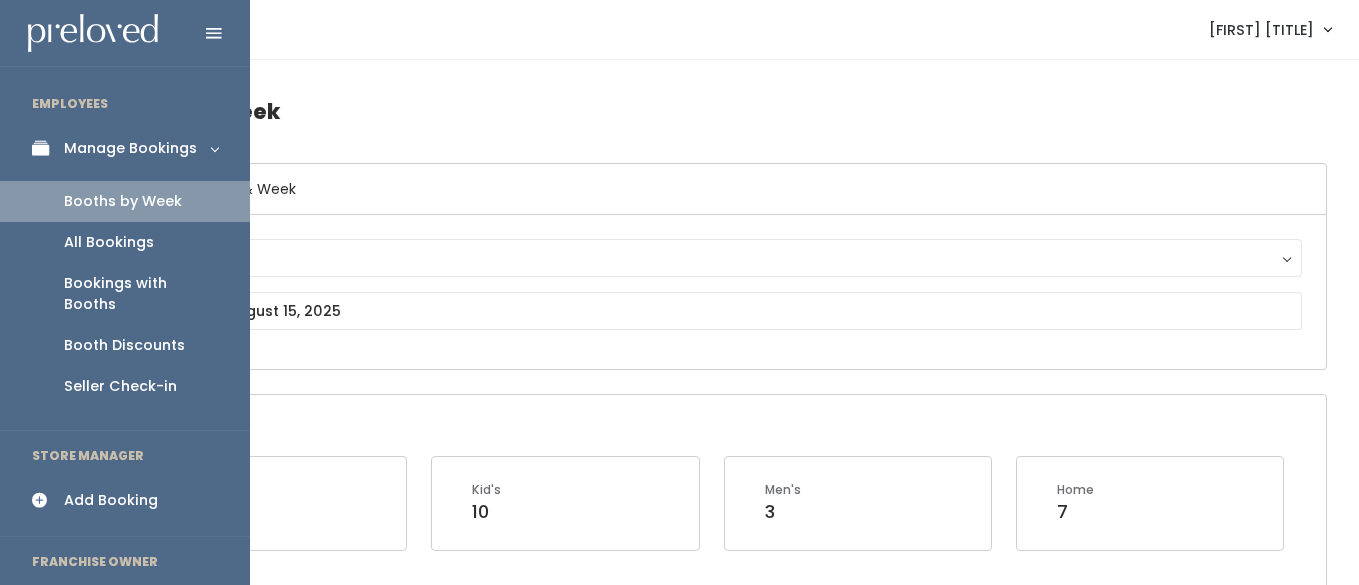 click on "Add Booking" at bounding box center [125, 500] 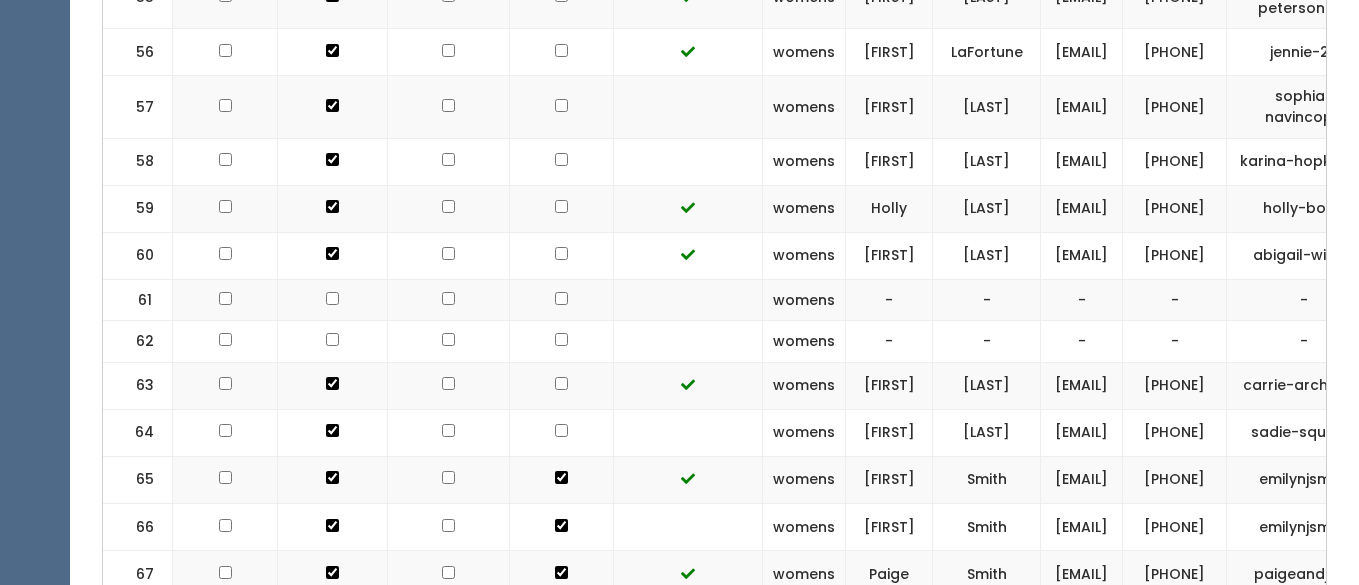 scroll, scrollTop: 2975, scrollLeft: 0, axis: vertical 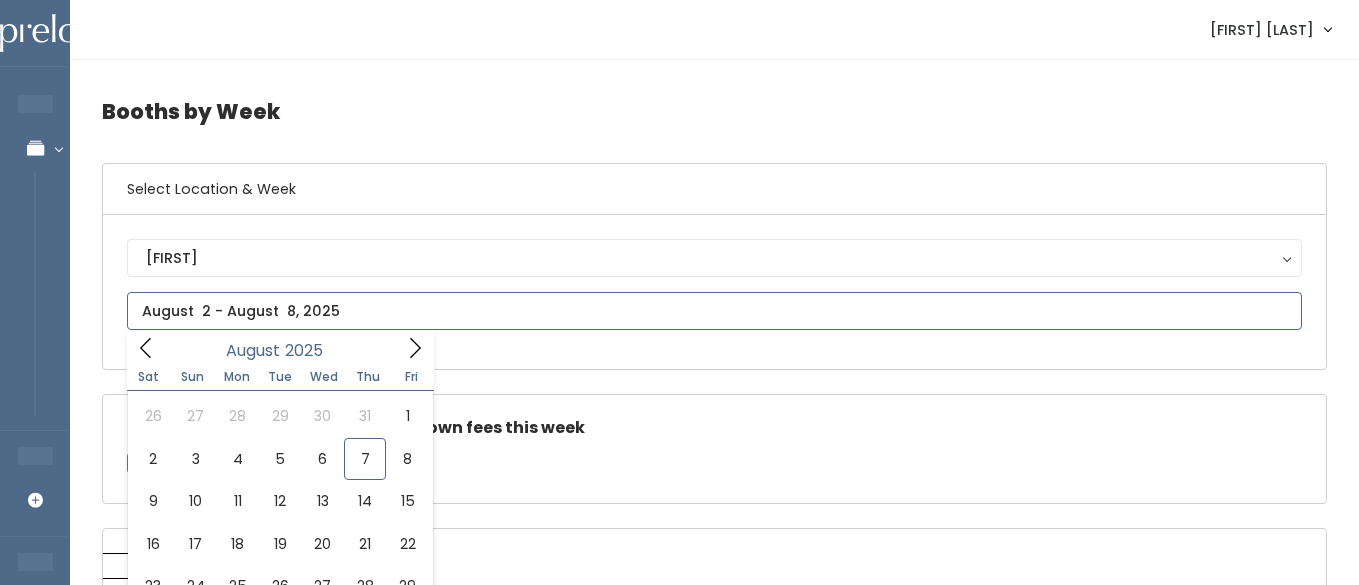 click on "EMPLOYEES
Manage Bookings
Booths by Week
All Bookings
Bookings with Booths
Booth Discounts
Seller Check-in
STORE MANAGER
Add Booking
FRANCHISE OWNER
Venmo Payouts
Booth Sales
Customers" at bounding box center (679, 2221) 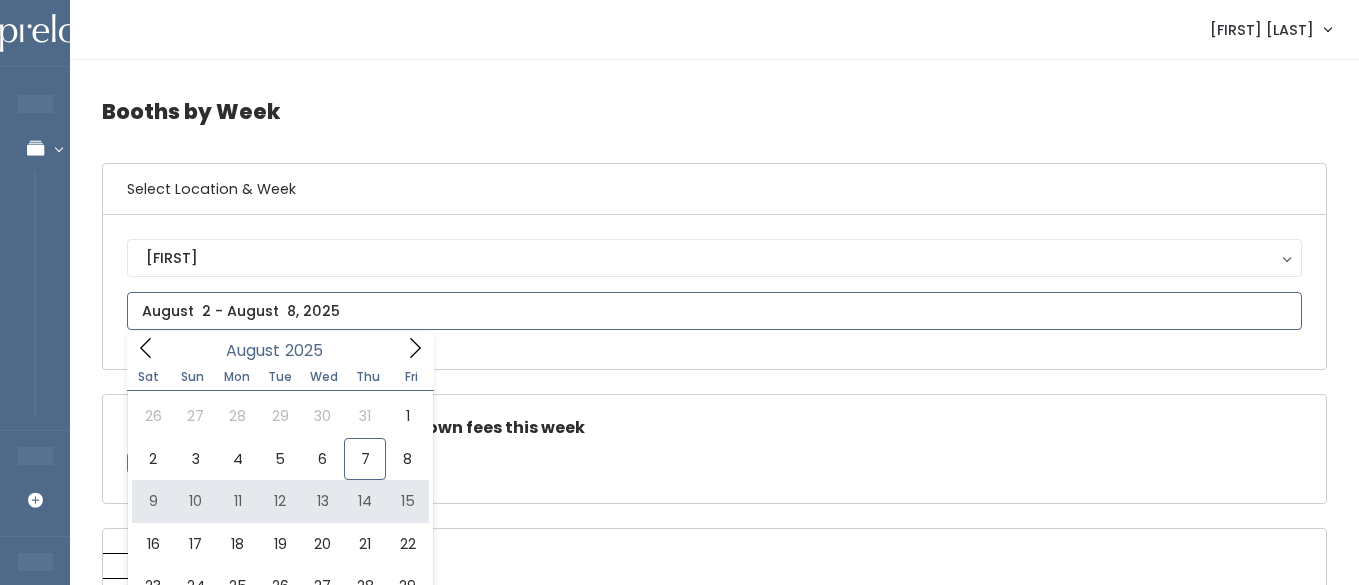 type on "August 9 to August 15" 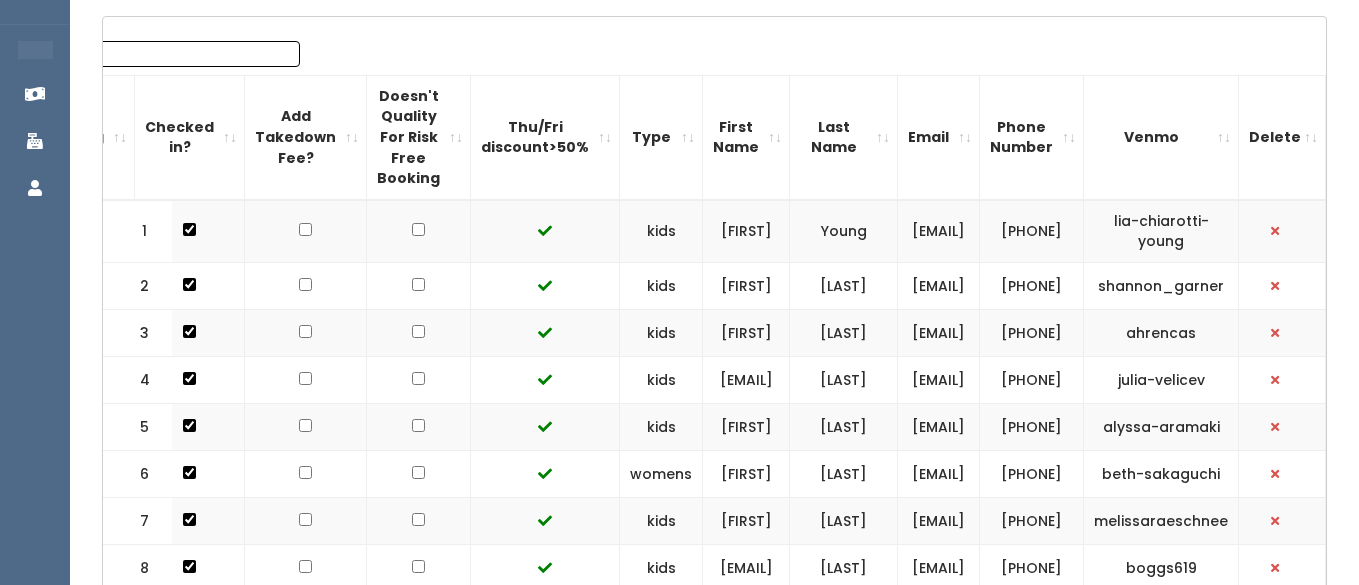 scroll, scrollTop: 560, scrollLeft: 0, axis: vertical 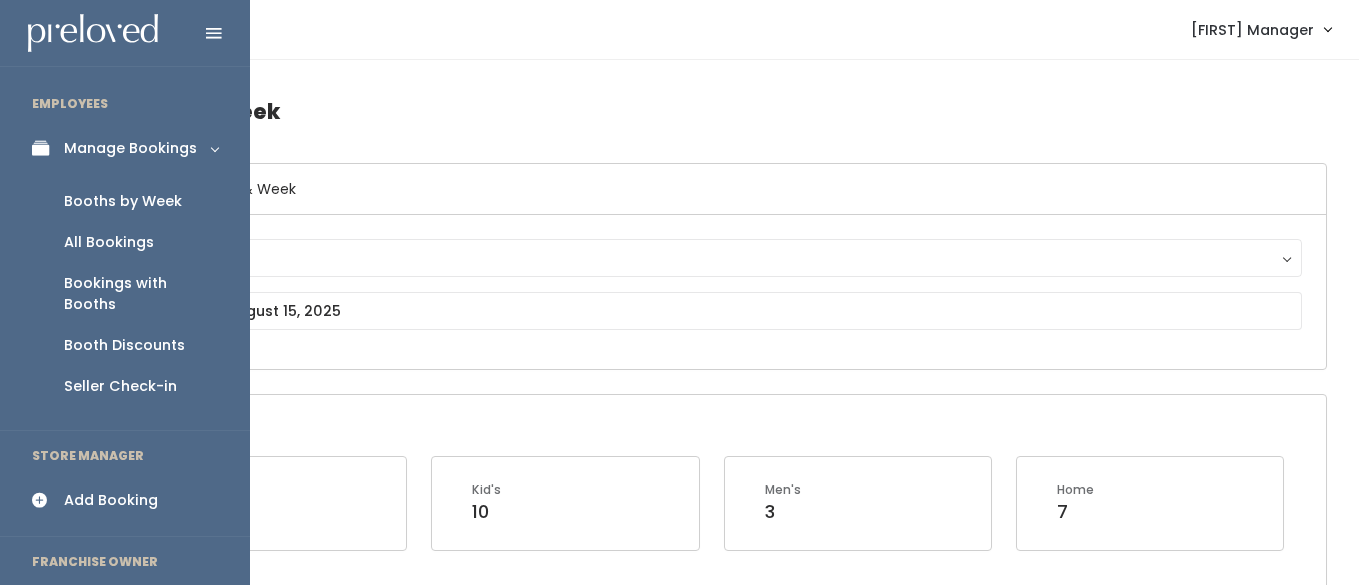 click on "Booths by Week" at bounding box center [123, 201] 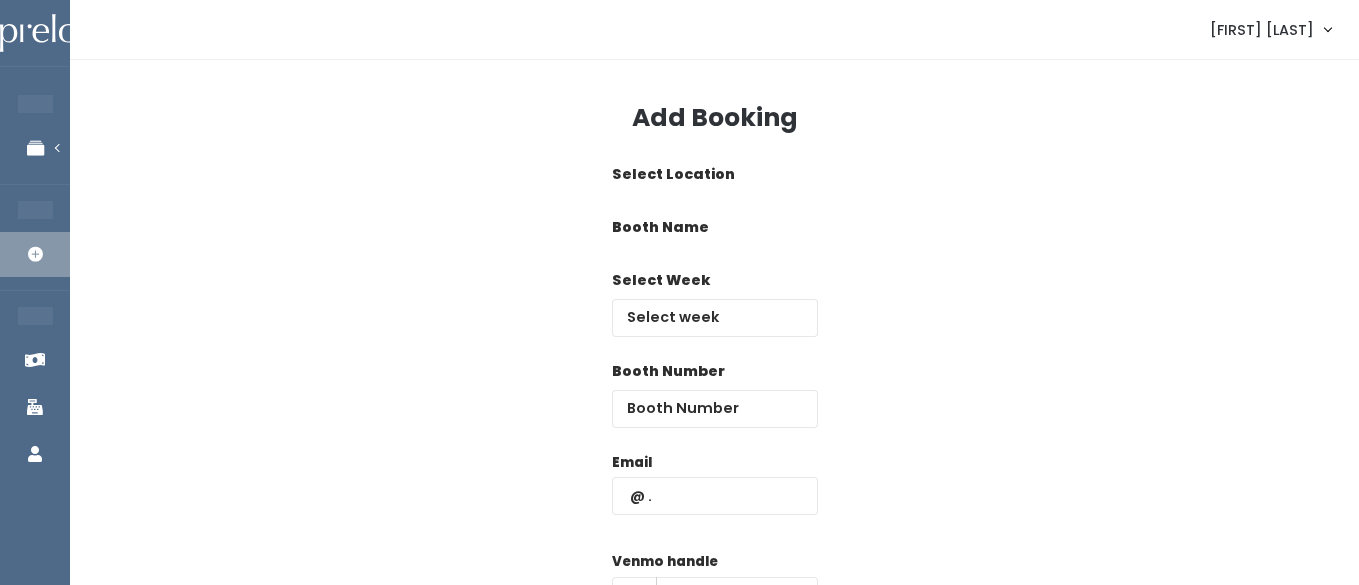 scroll, scrollTop: 0, scrollLeft: 0, axis: both 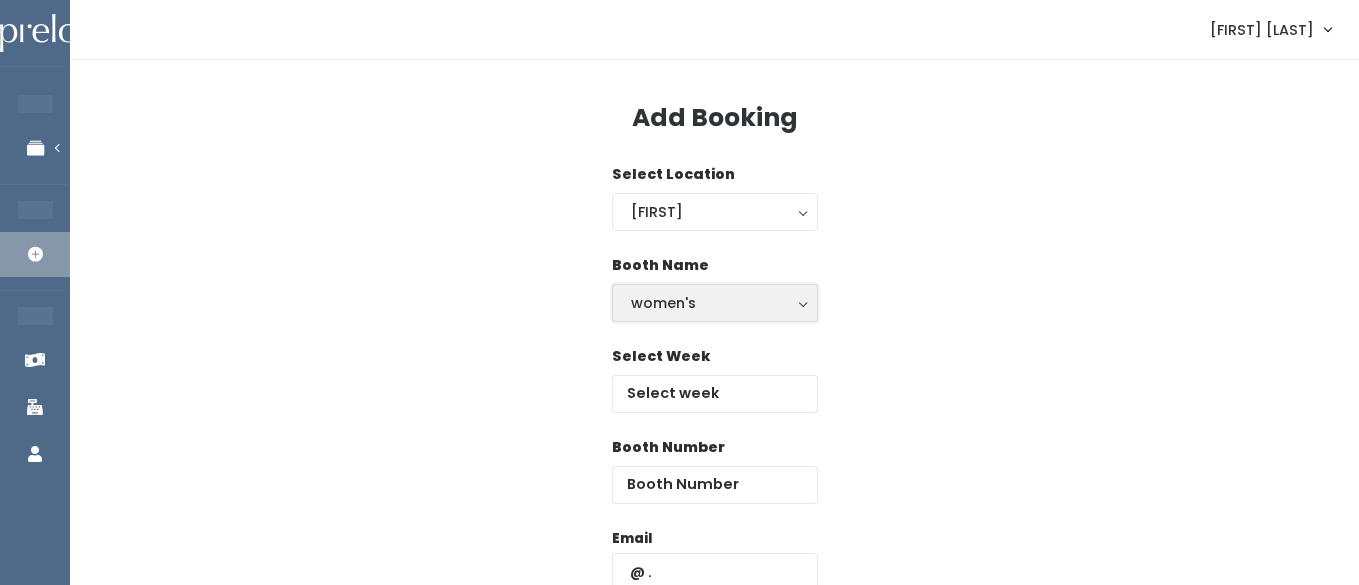 click on "women's" at bounding box center [715, 303] 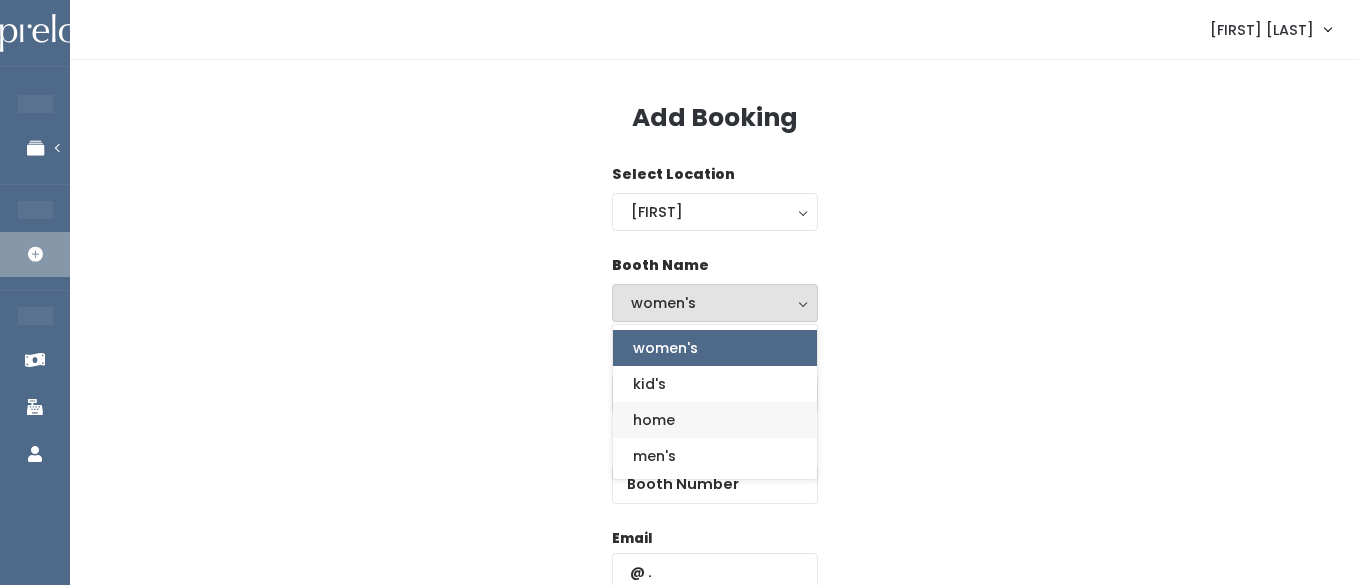 click on "home" at bounding box center (715, 420) 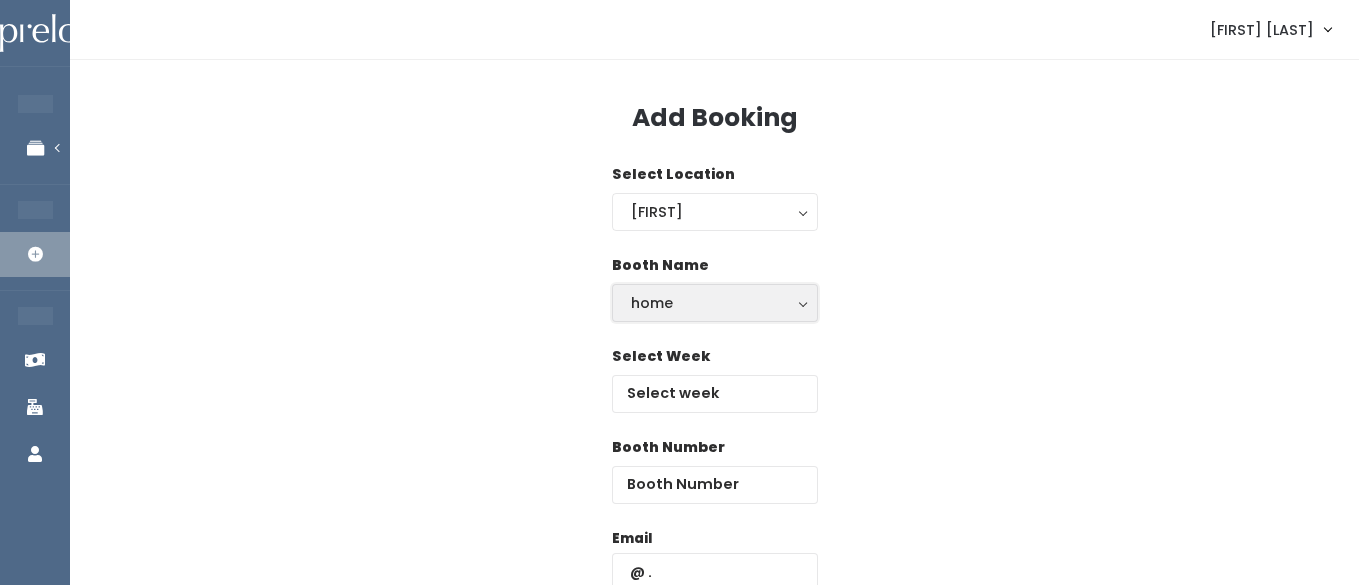 click on "home" at bounding box center [715, 303] 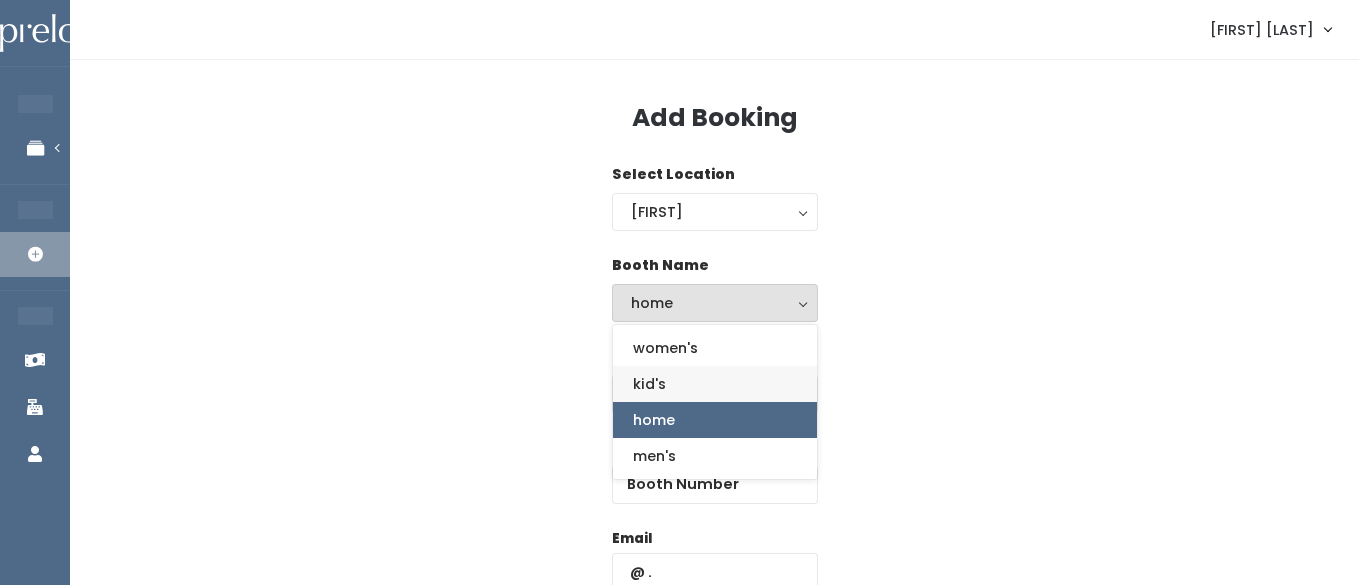 click on "kid's" at bounding box center (649, 384) 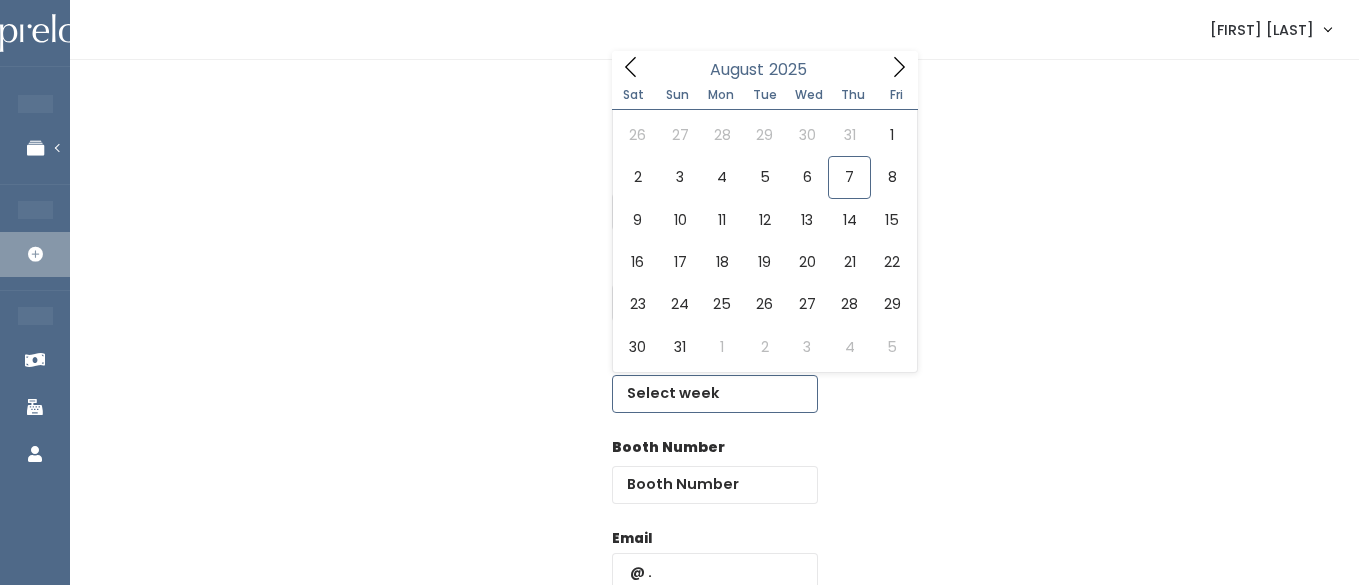 click at bounding box center [715, 394] 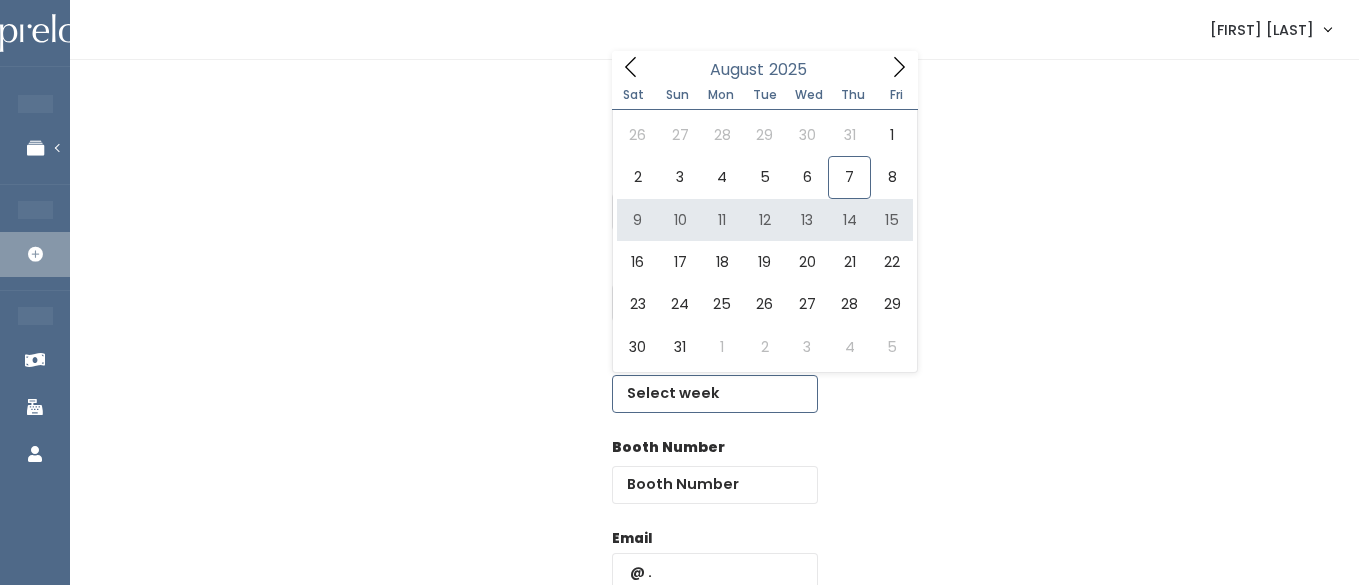 type on "August 9 to August 15" 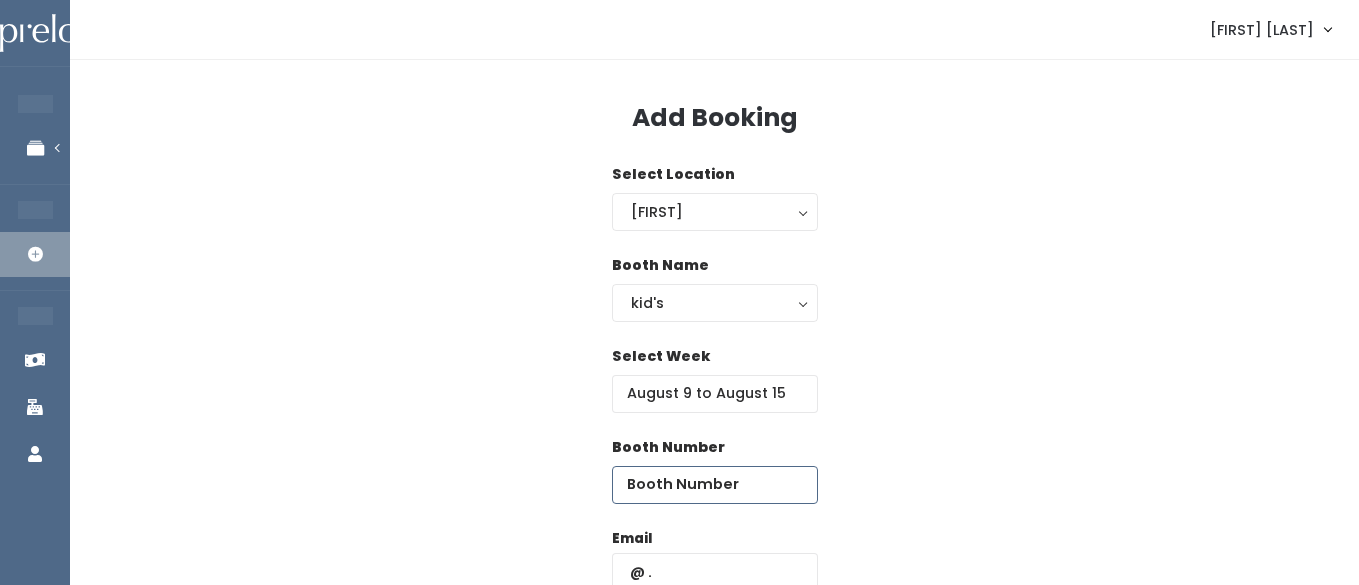 click at bounding box center (715, 485) 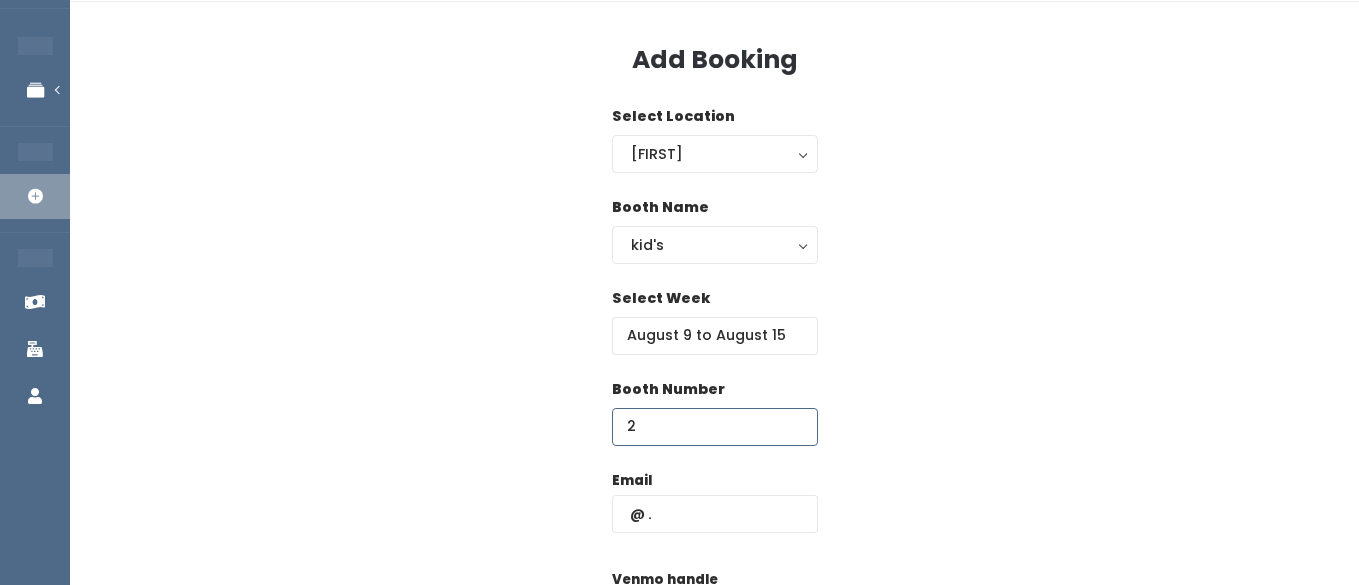 scroll, scrollTop: 61, scrollLeft: 0, axis: vertical 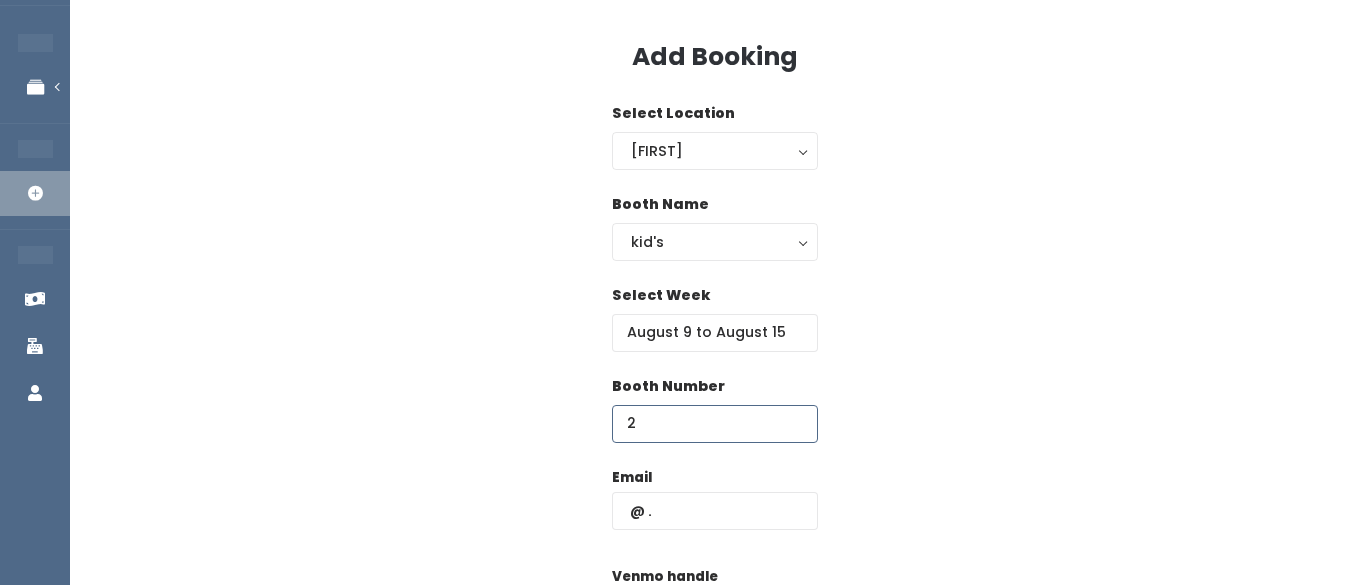 type on "2" 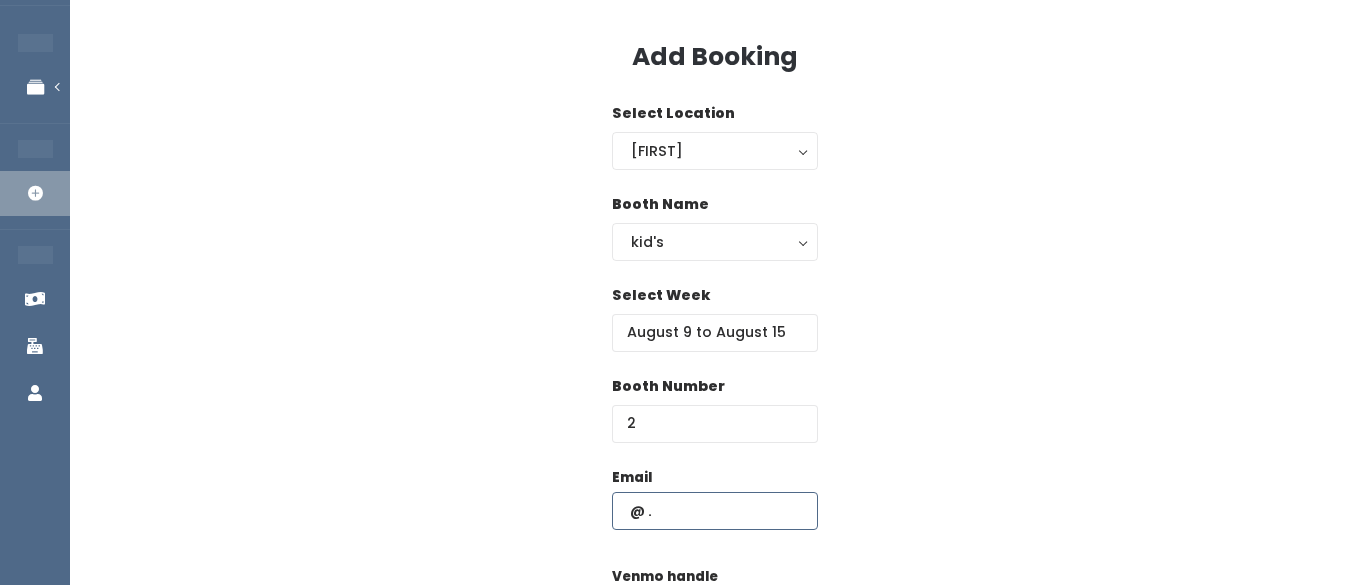 click at bounding box center [715, 511] 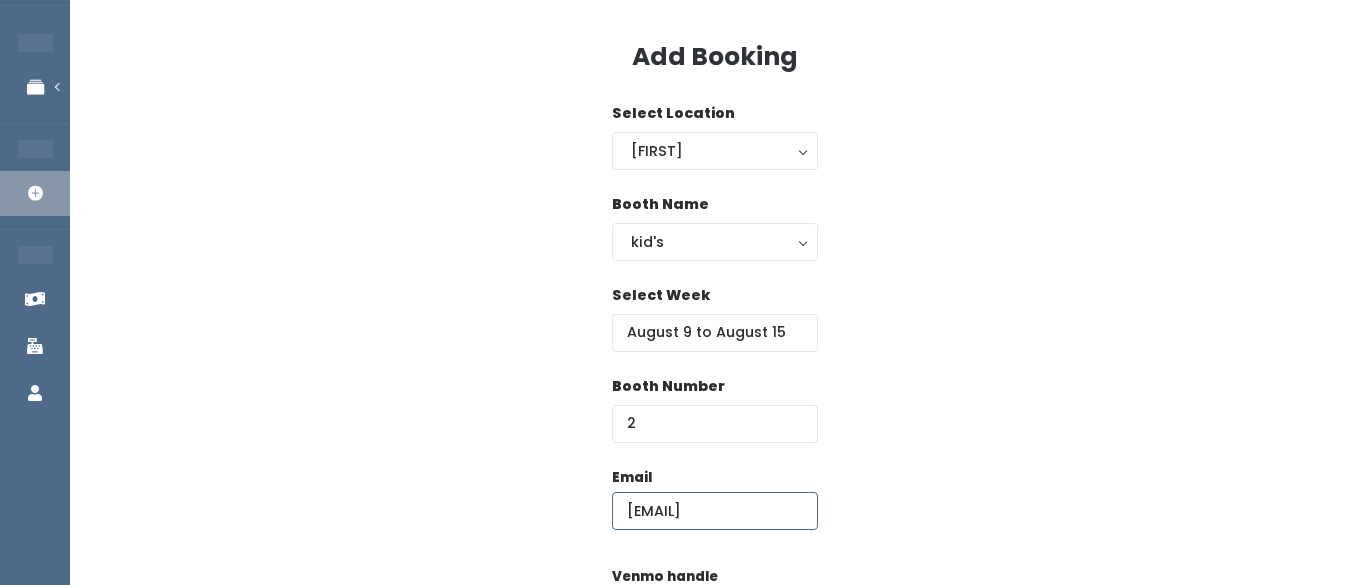 scroll, scrollTop: 0, scrollLeft: 2, axis: horizontal 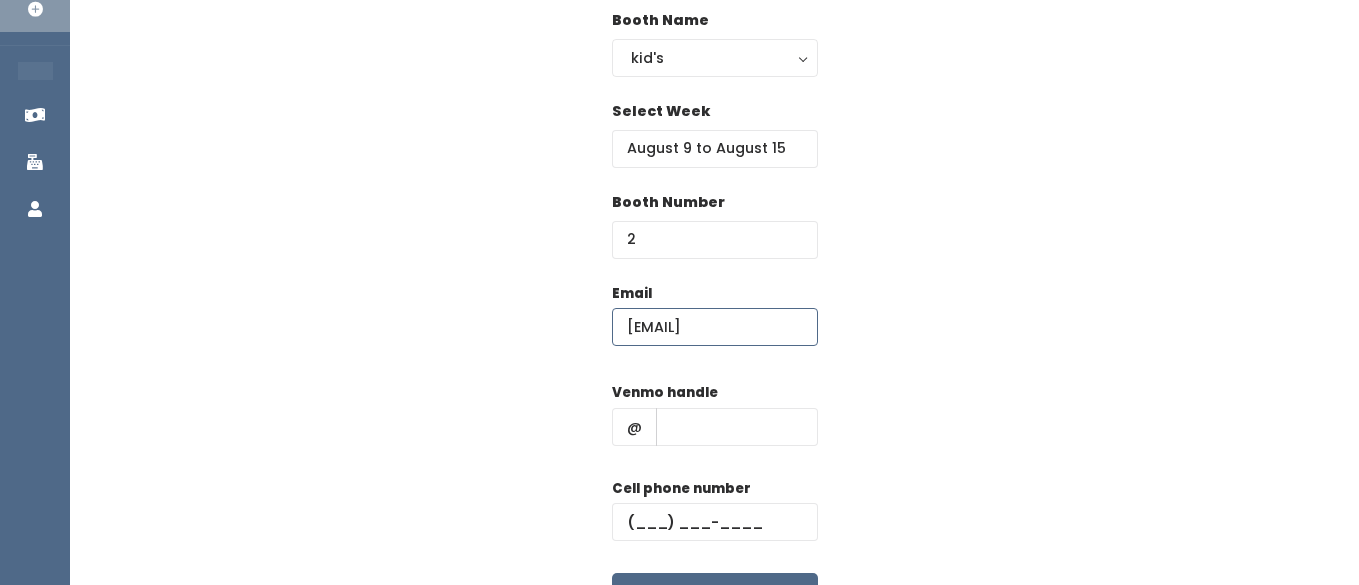 type on "christa.alta@yahoo.com" 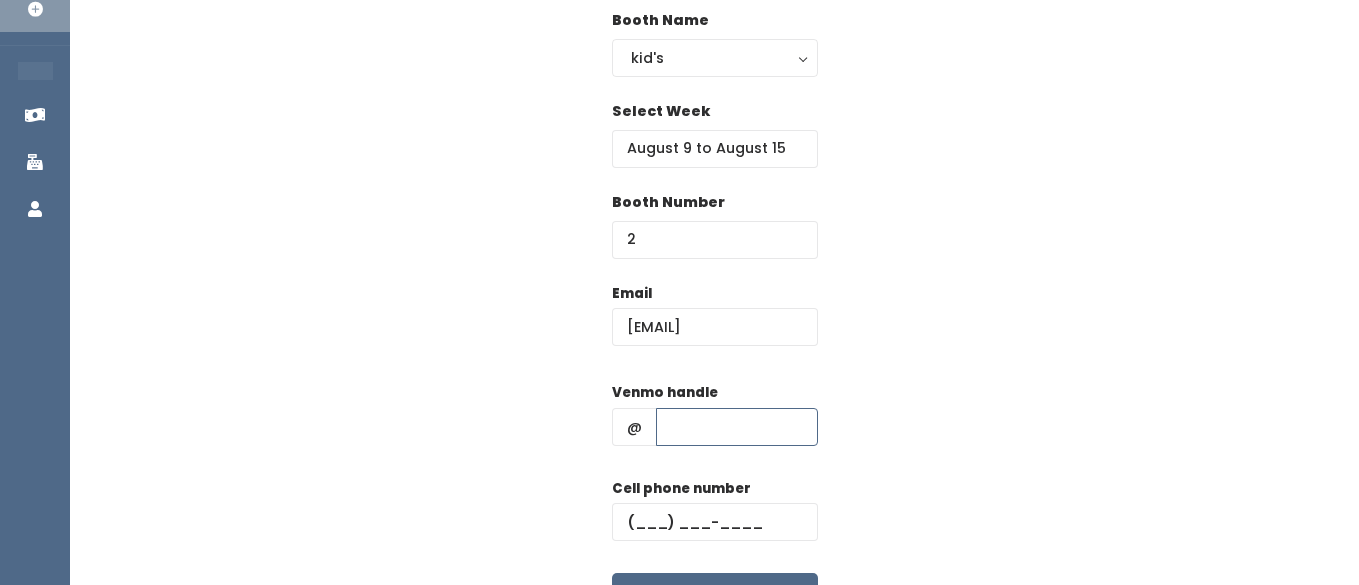 click at bounding box center (737, 427) 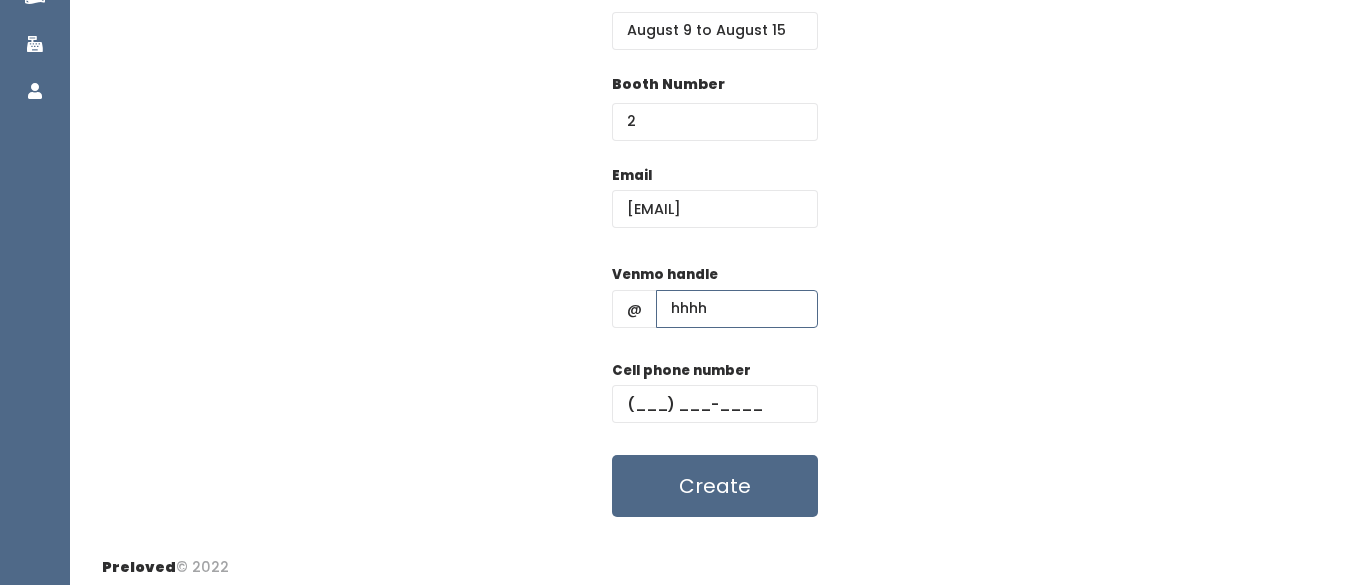 scroll, scrollTop: 372, scrollLeft: 0, axis: vertical 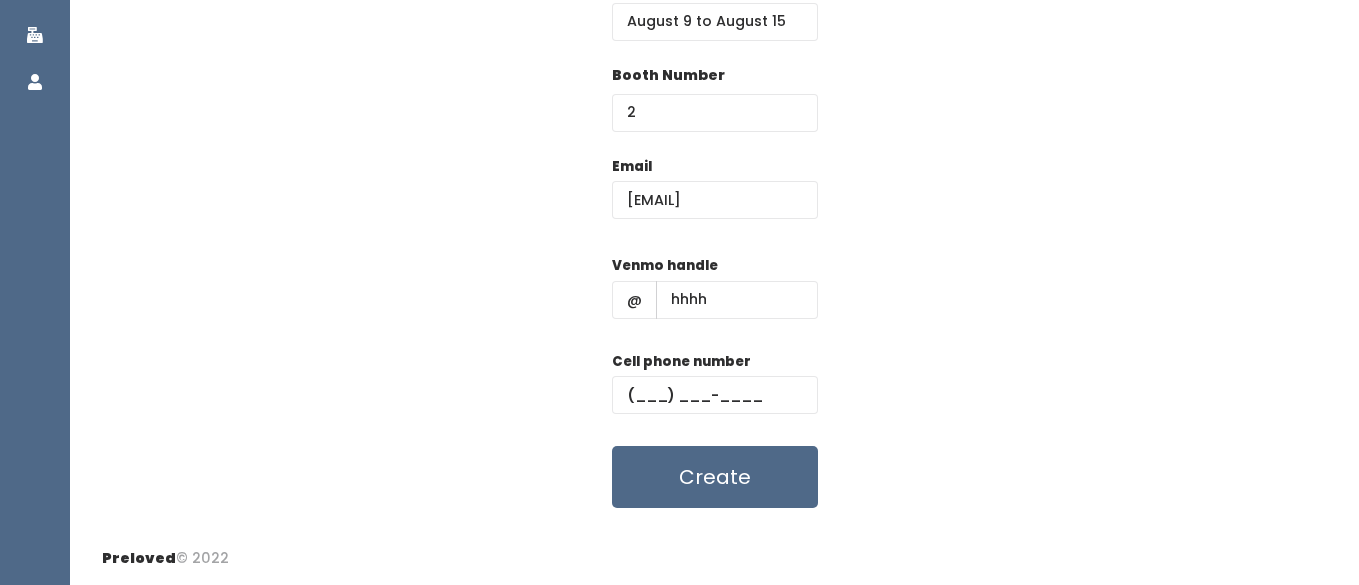 click on "Cell phone number" at bounding box center [681, 362] 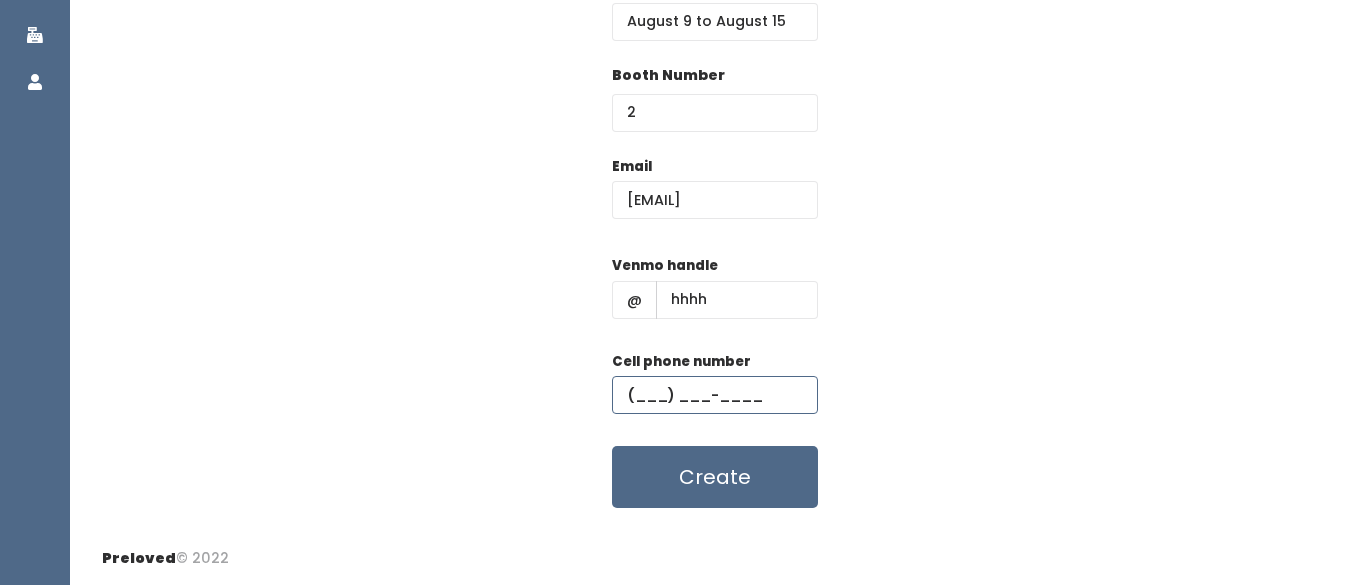 click at bounding box center (715, 395) 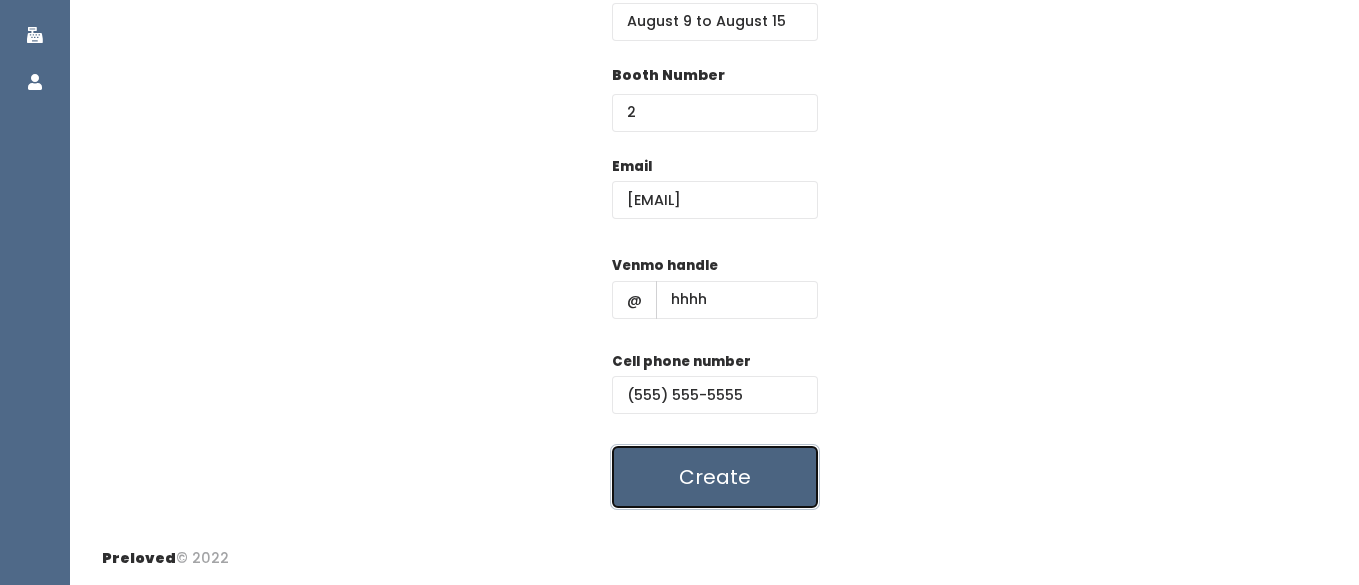 click on "Create" at bounding box center [715, 477] 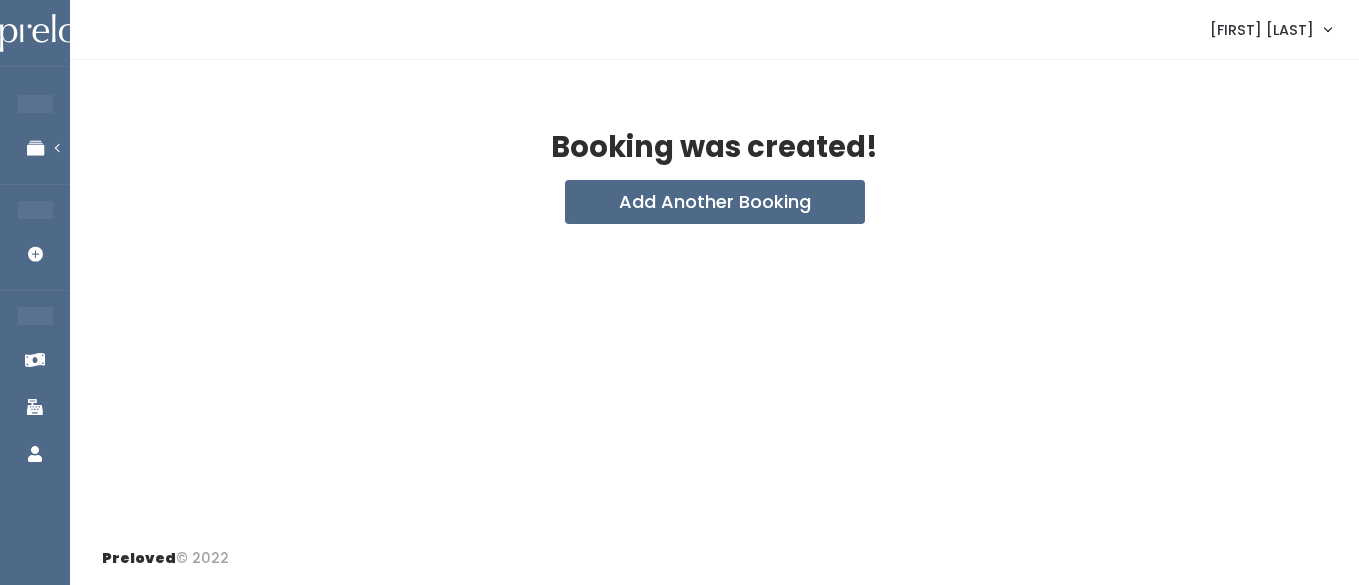 scroll, scrollTop: 0, scrollLeft: 0, axis: both 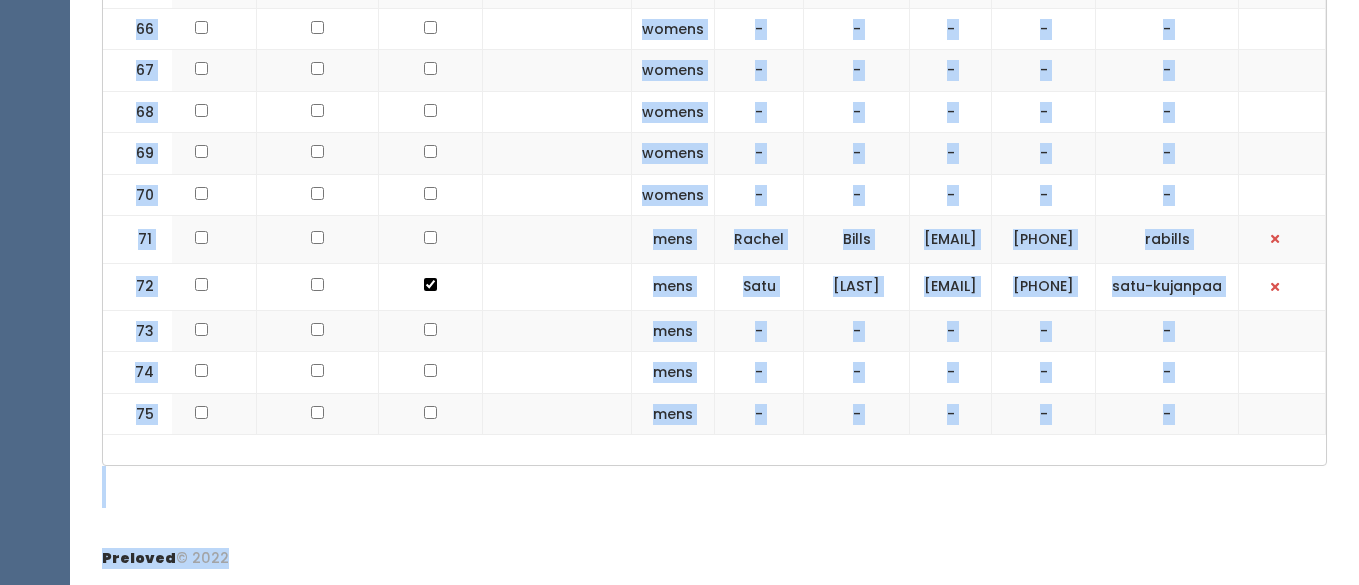 drag, startPoint x: 798, startPoint y: 286, endPoint x: 984, endPoint y: 295, distance: 186.21762 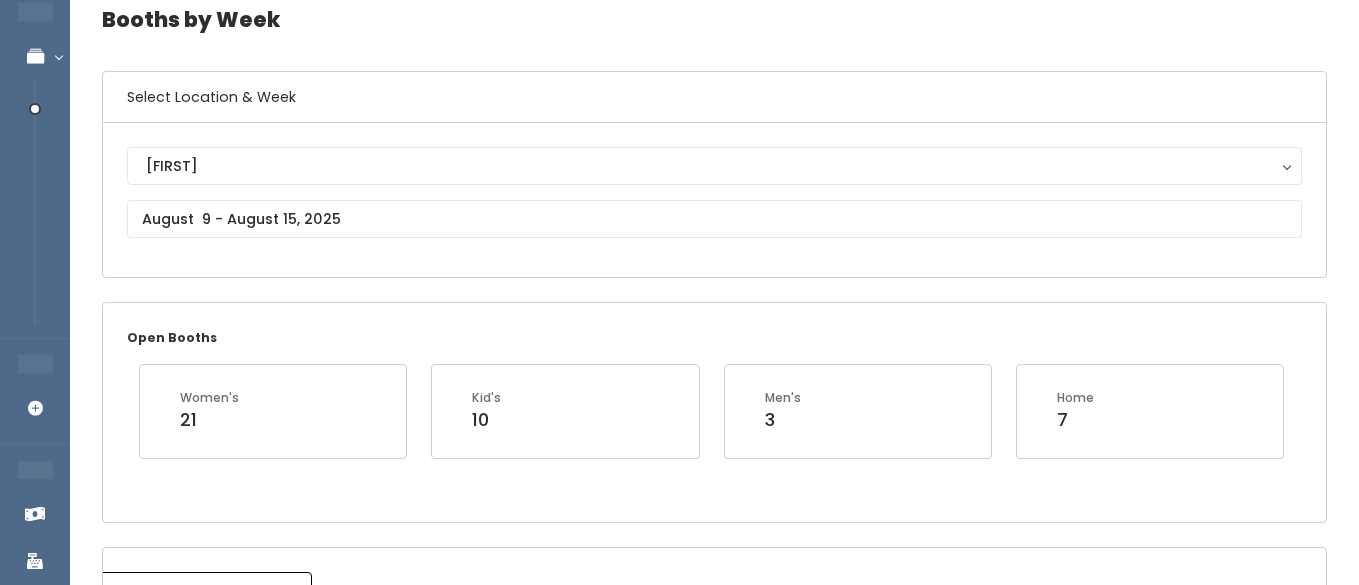 scroll, scrollTop: 0, scrollLeft: 0, axis: both 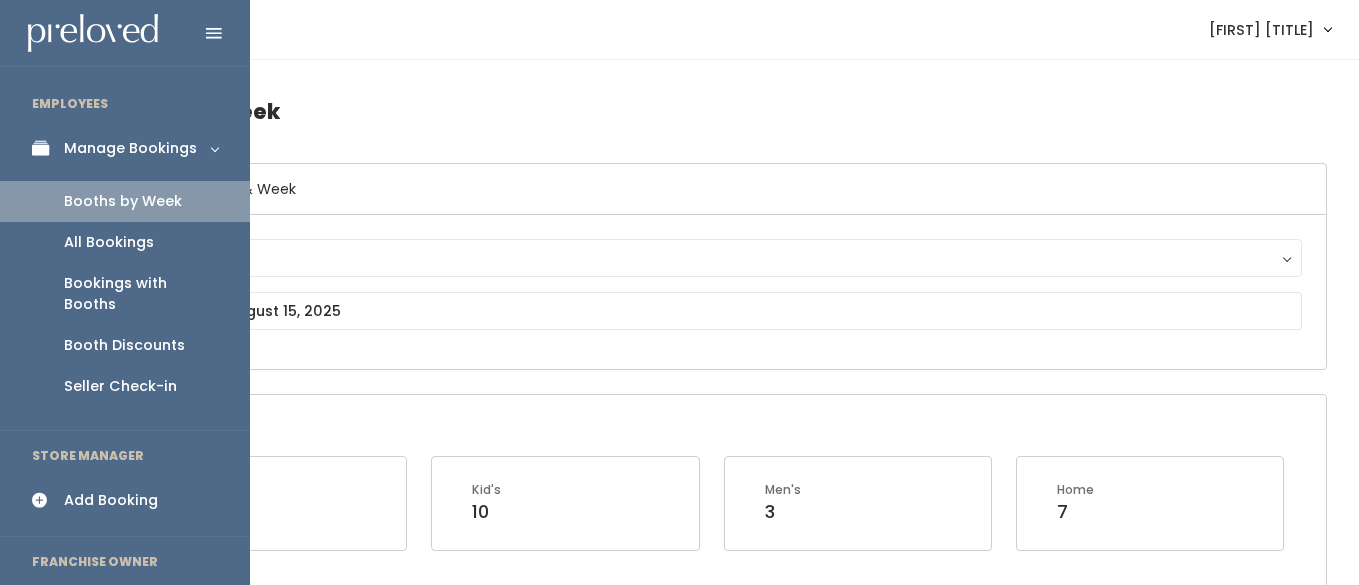 click on "Manage Bookings" at bounding box center (130, 148) 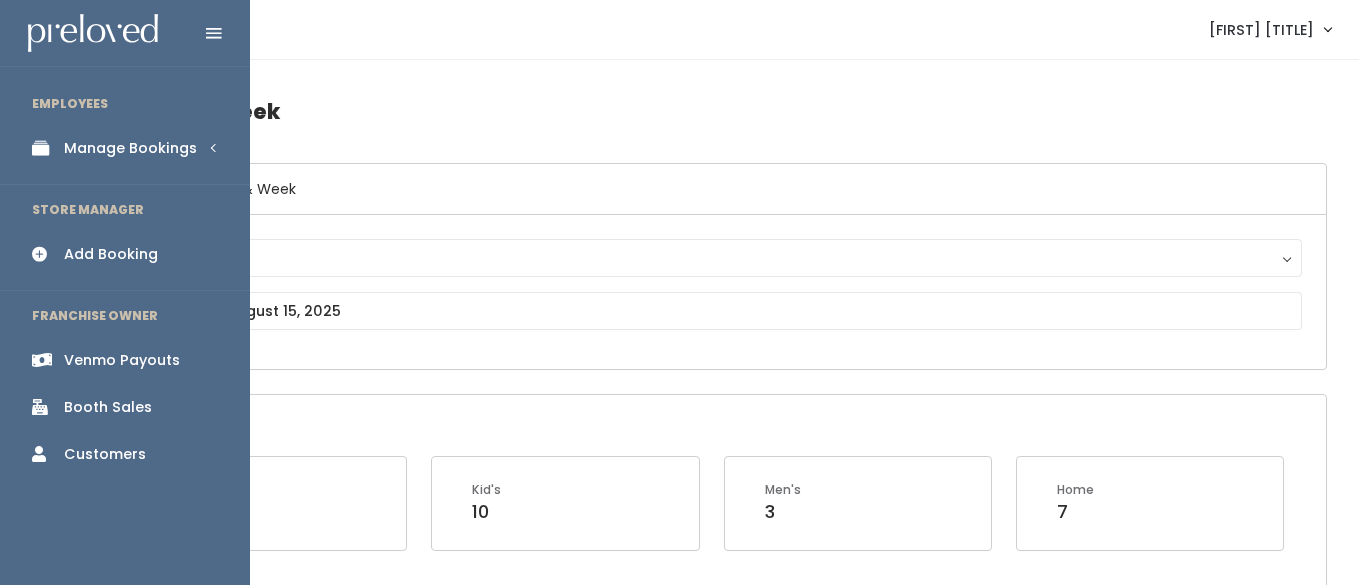 click on "Manage Bookings" at bounding box center (130, 148) 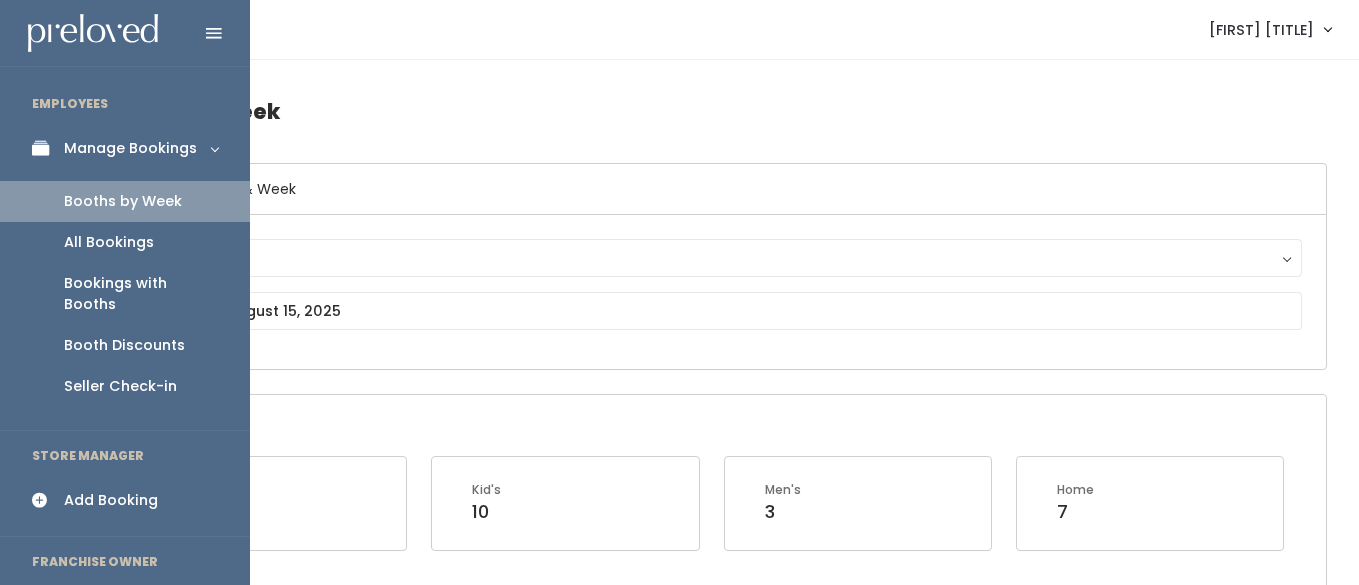click on "Booths by Week" at bounding box center (123, 201) 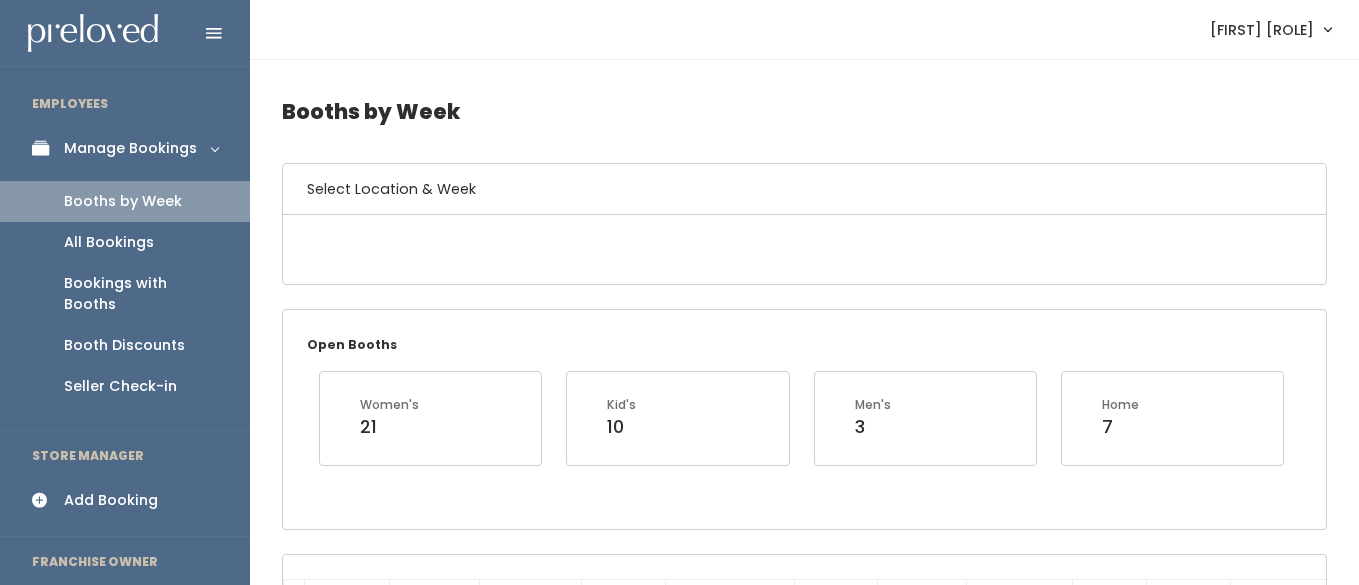 scroll, scrollTop: 0, scrollLeft: 0, axis: both 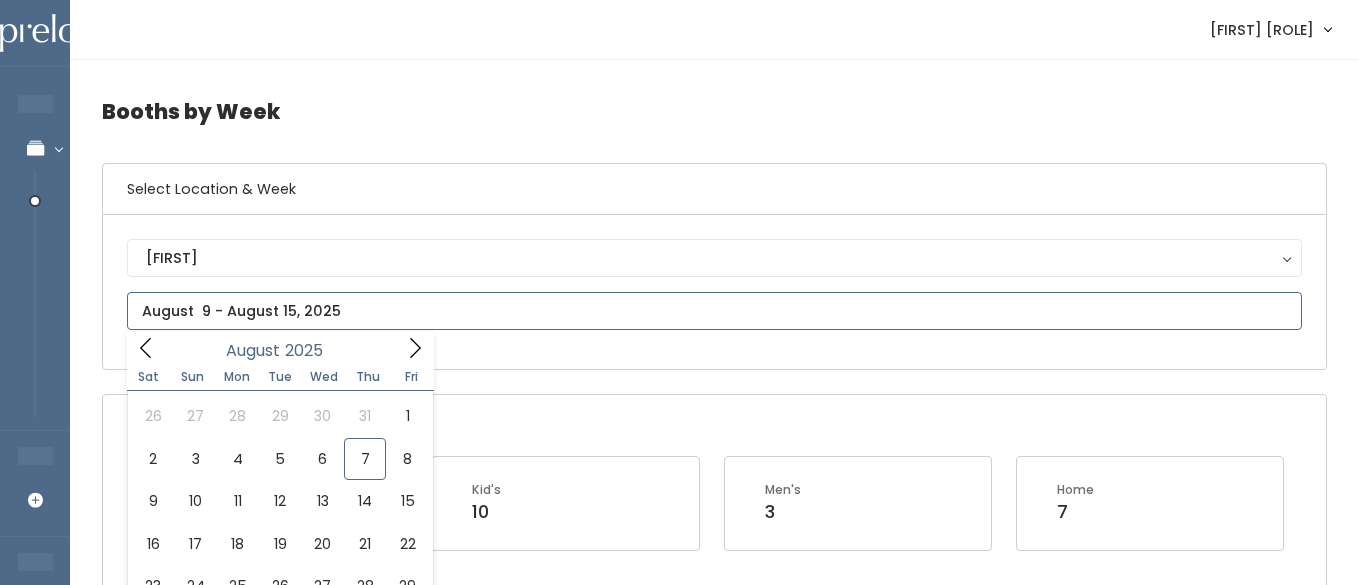 click at bounding box center [714, 311] 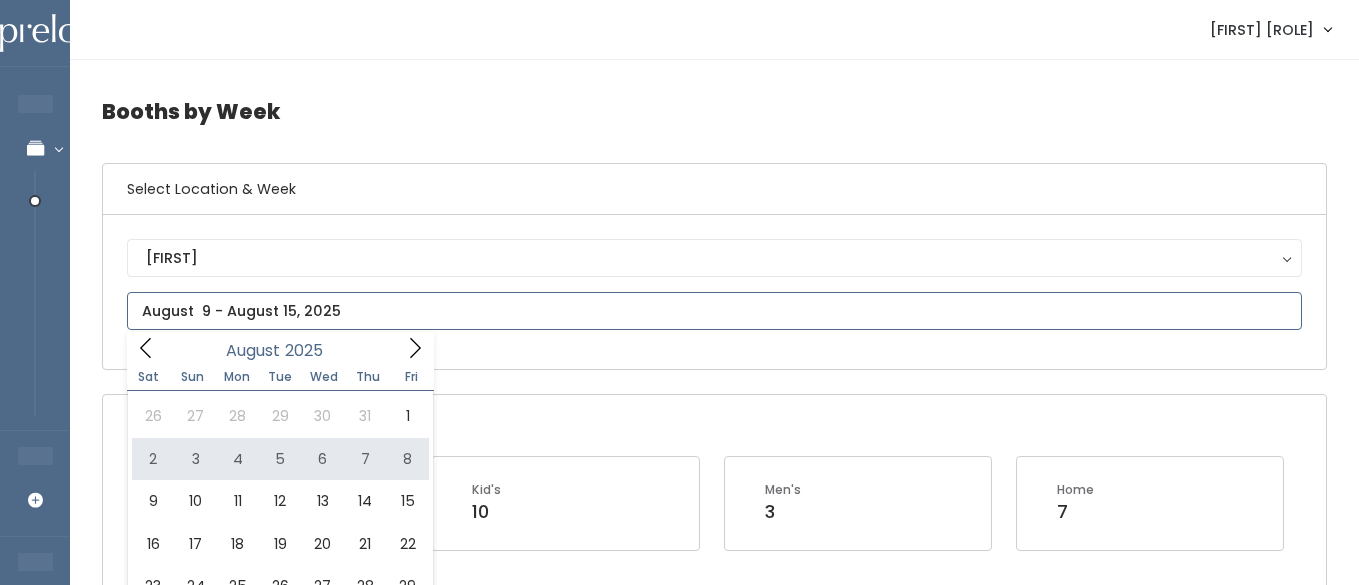 type on "August 2 to August 8" 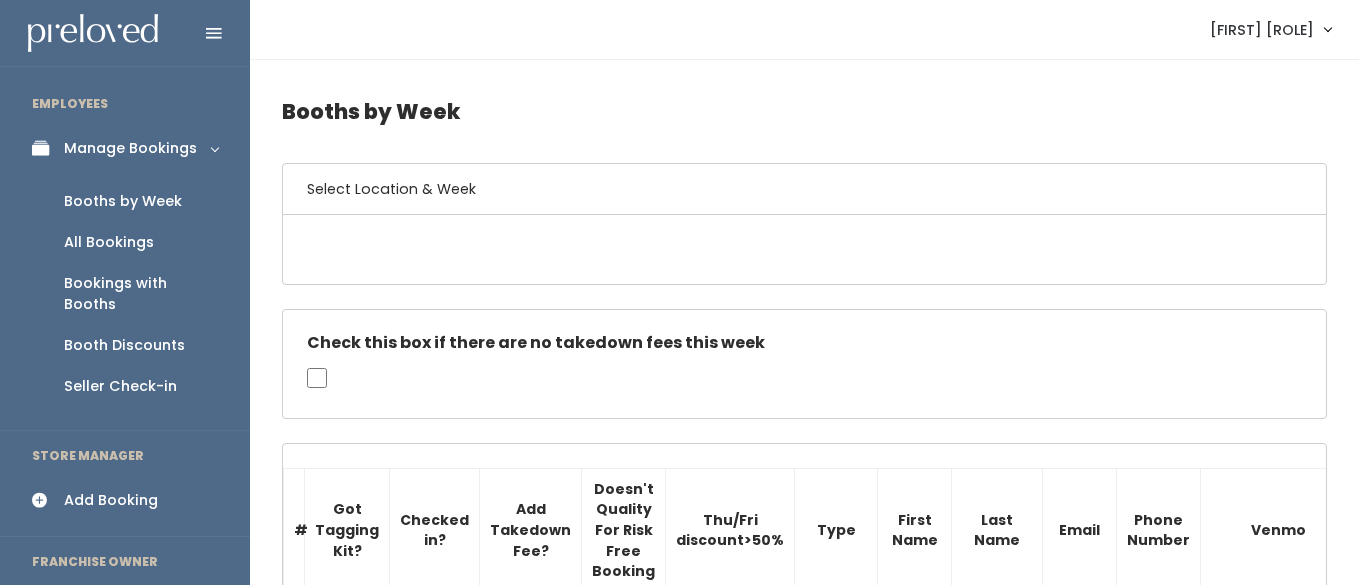 scroll, scrollTop: 0, scrollLeft: 0, axis: both 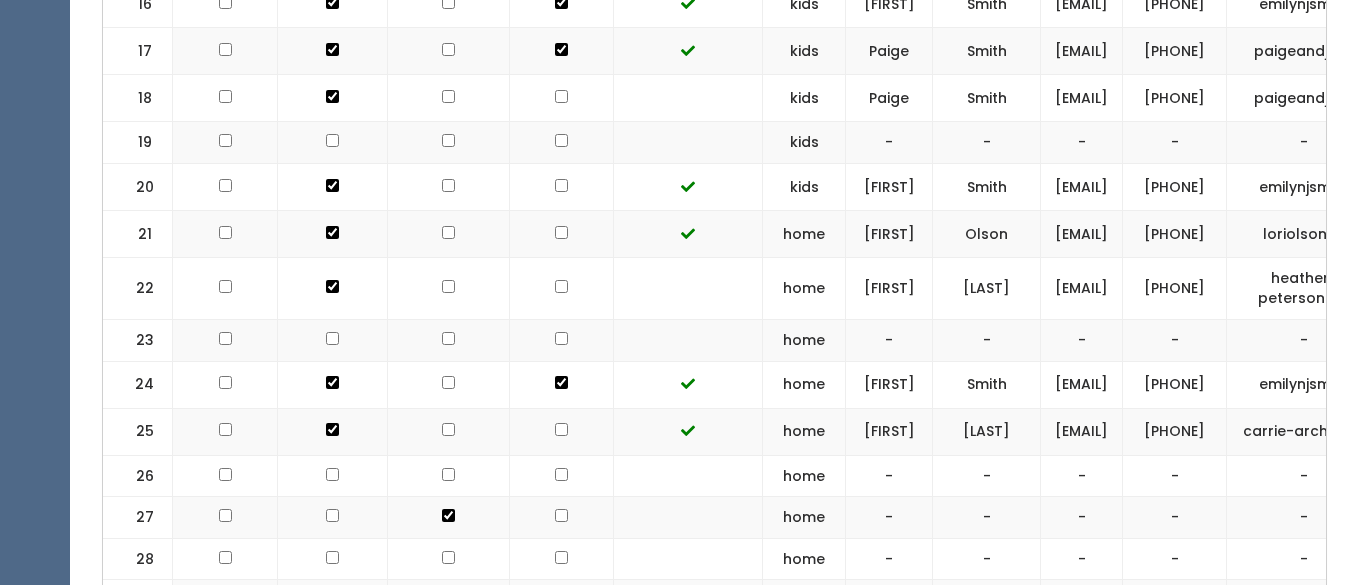 click at bounding box center [561, -645] 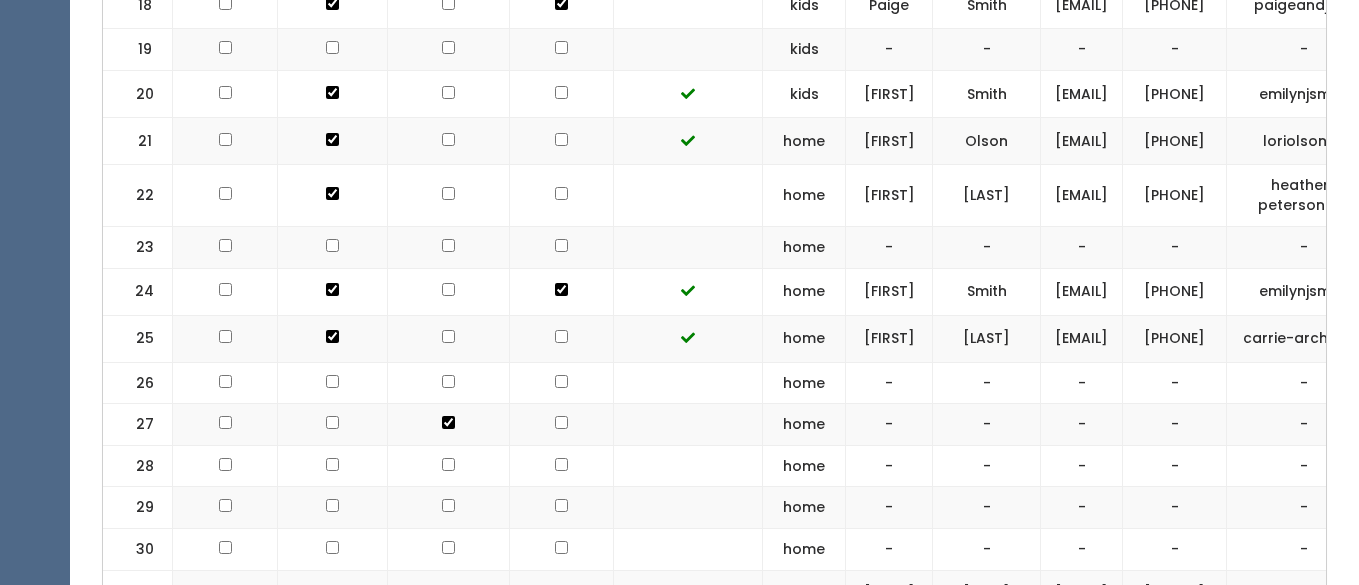 scroll, scrollTop: 1535, scrollLeft: 0, axis: vertical 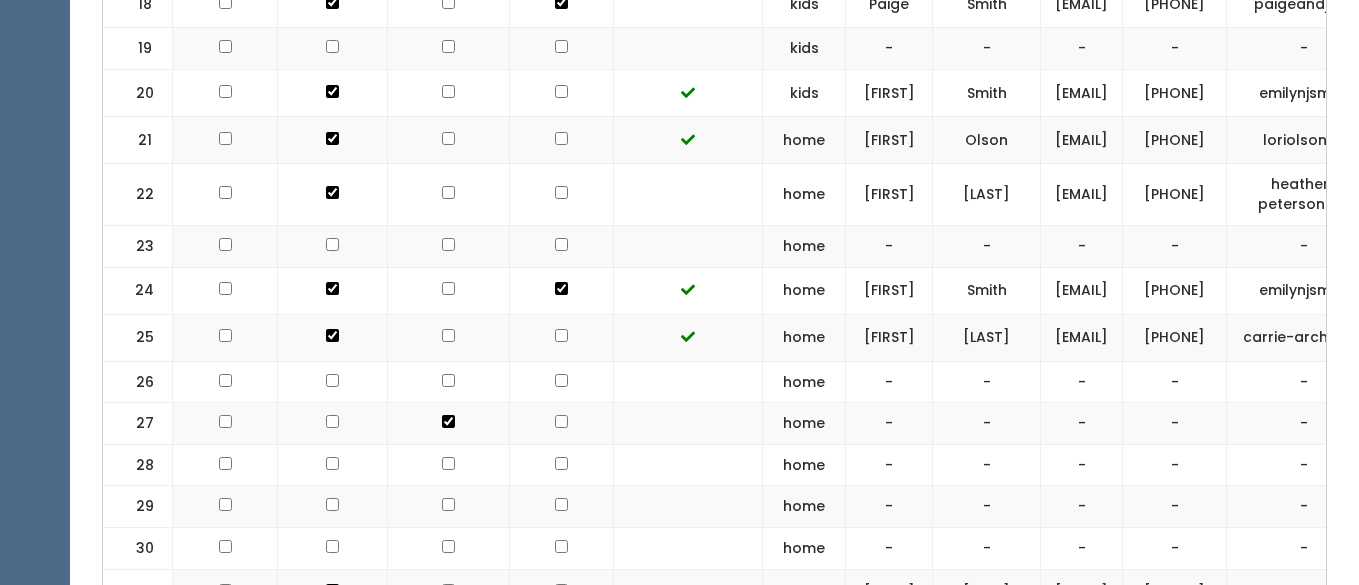 click at bounding box center [561, -739] 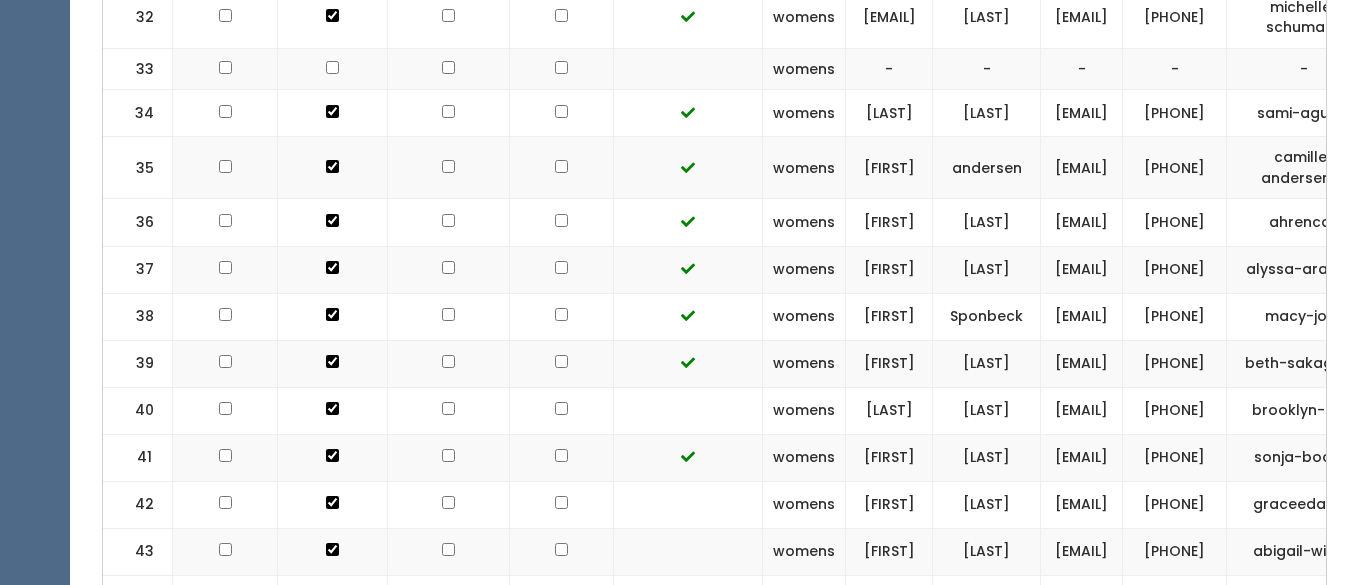 scroll, scrollTop: 2168, scrollLeft: 0, axis: vertical 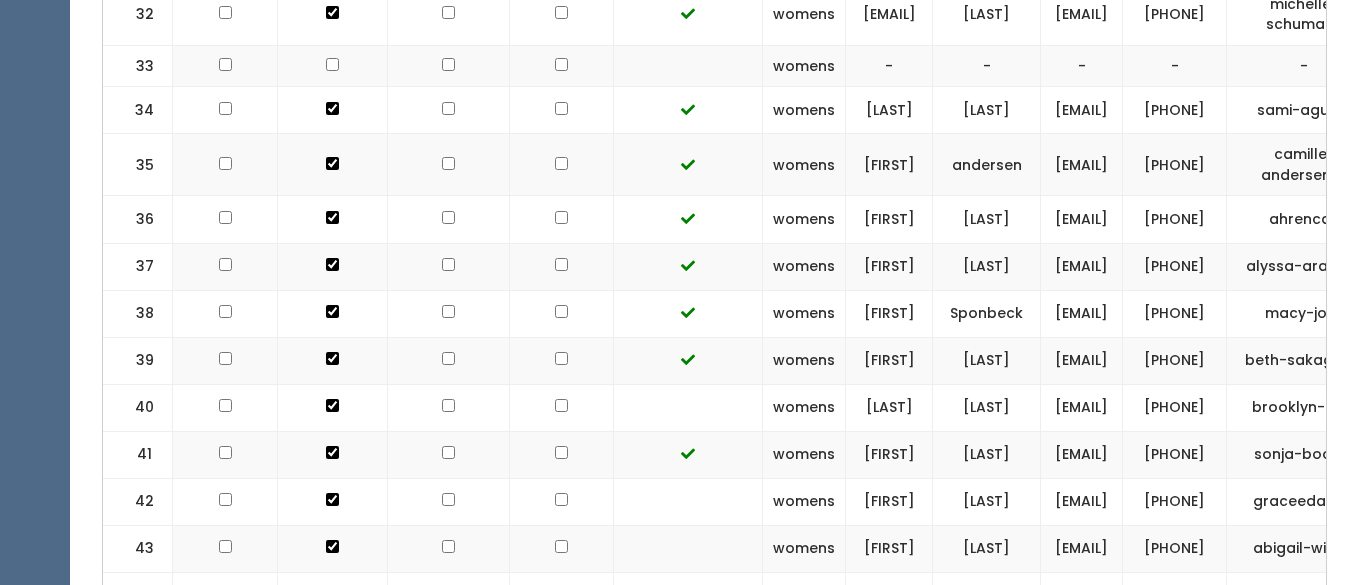 click at bounding box center [561, -1427] 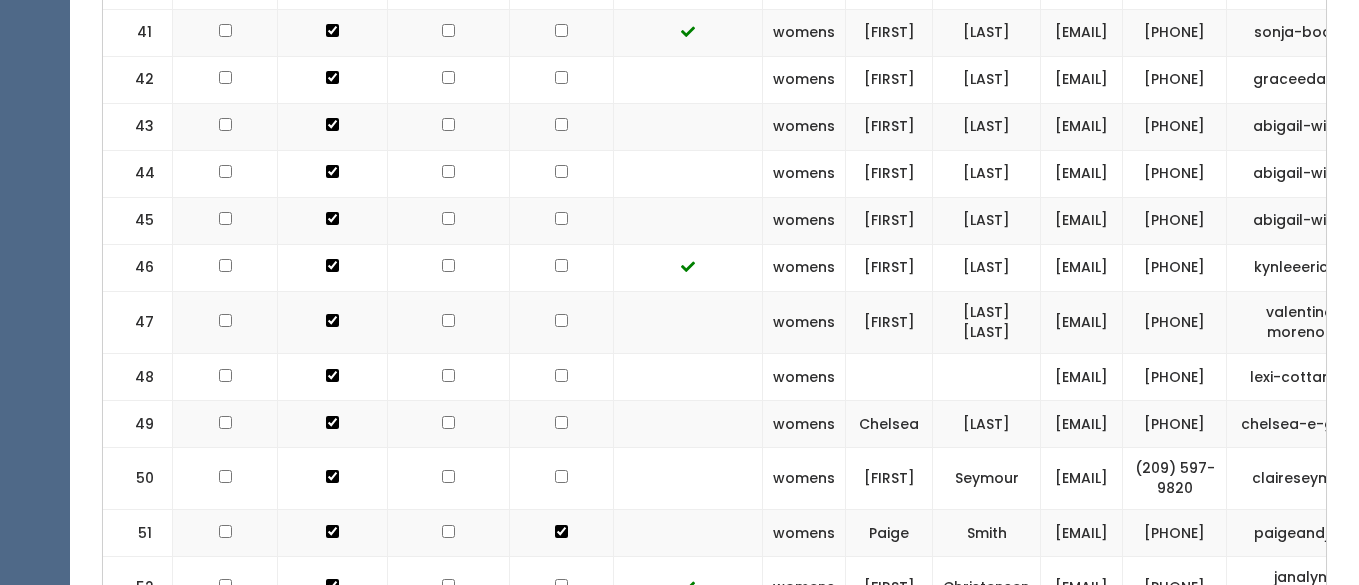 scroll, scrollTop: 2593, scrollLeft: 0, axis: vertical 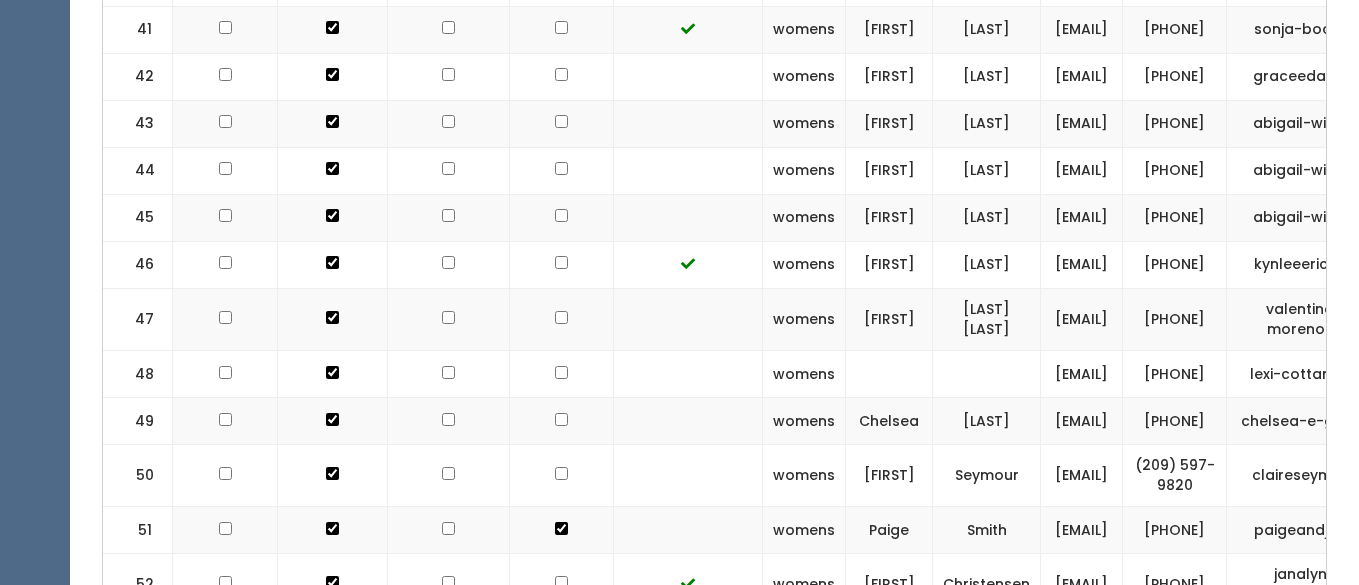 click at bounding box center (561, -1797) 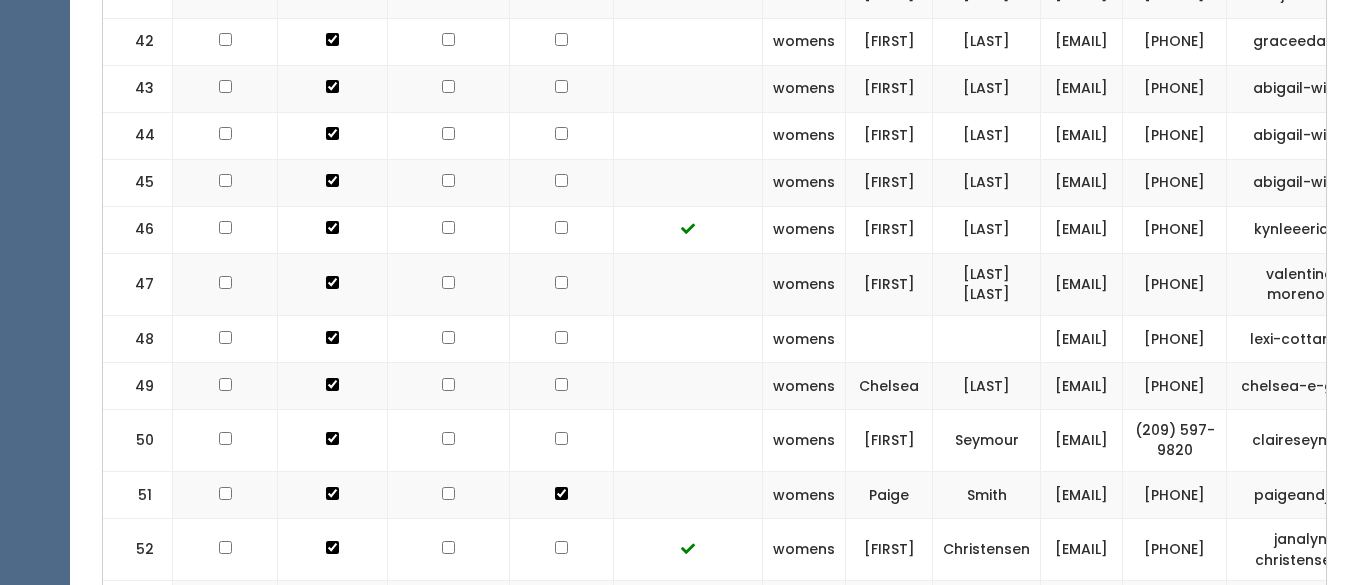 scroll, scrollTop: 2633, scrollLeft: 0, axis: vertical 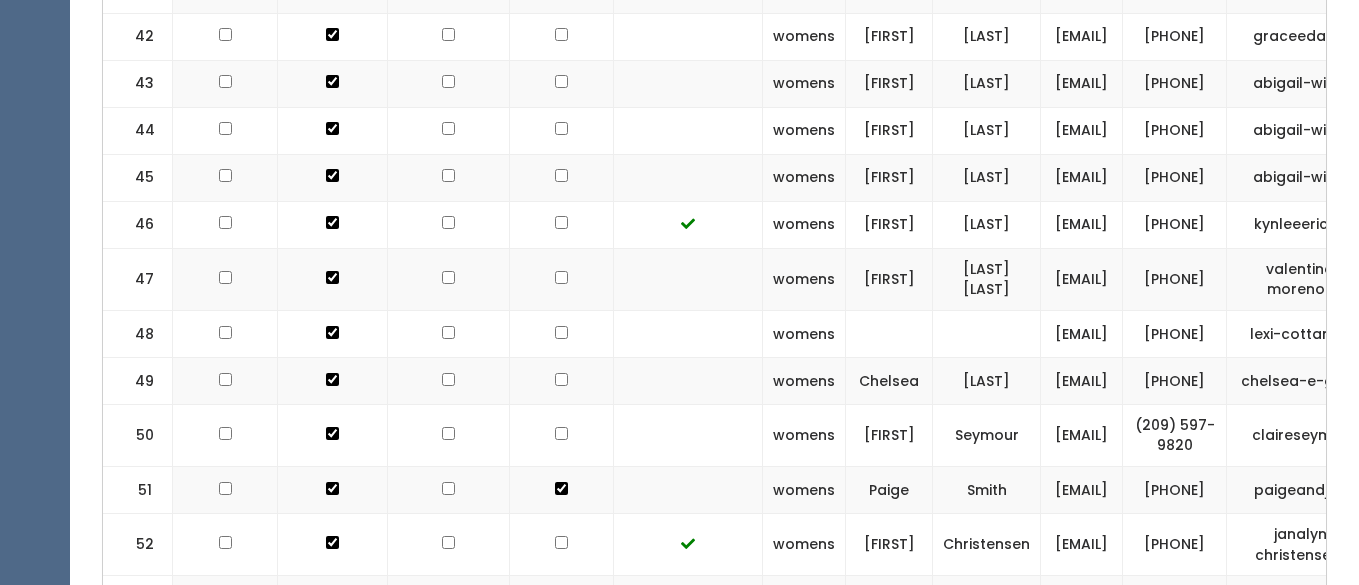 click at bounding box center [561, -1837] 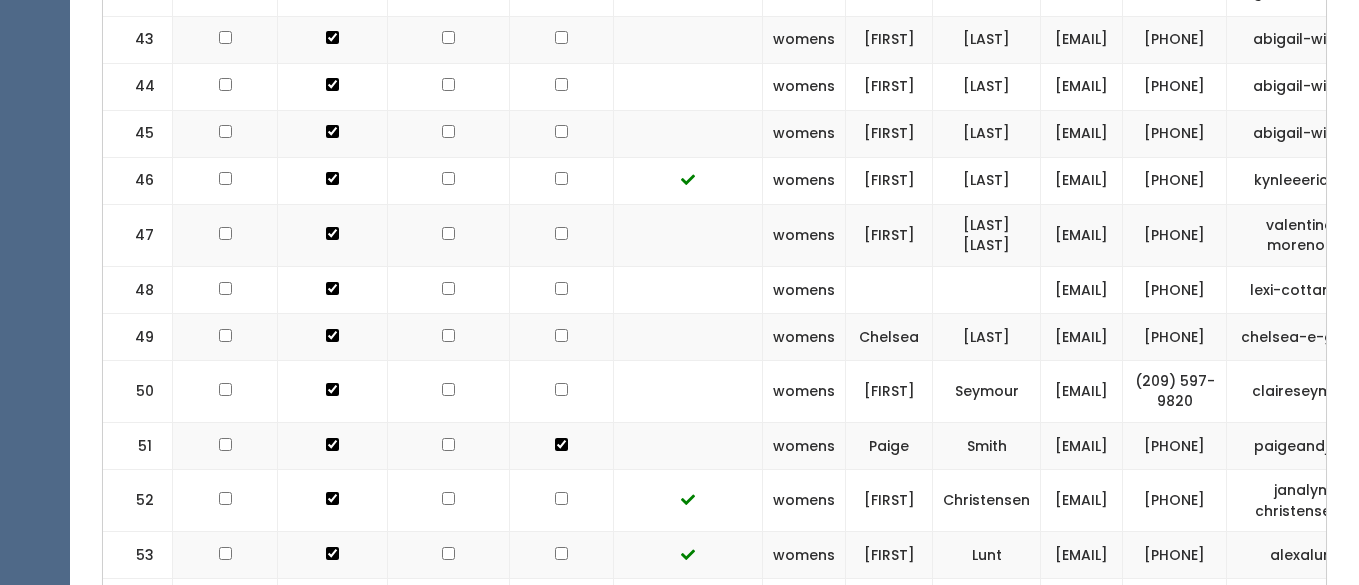 click at bounding box center [561, -1936] 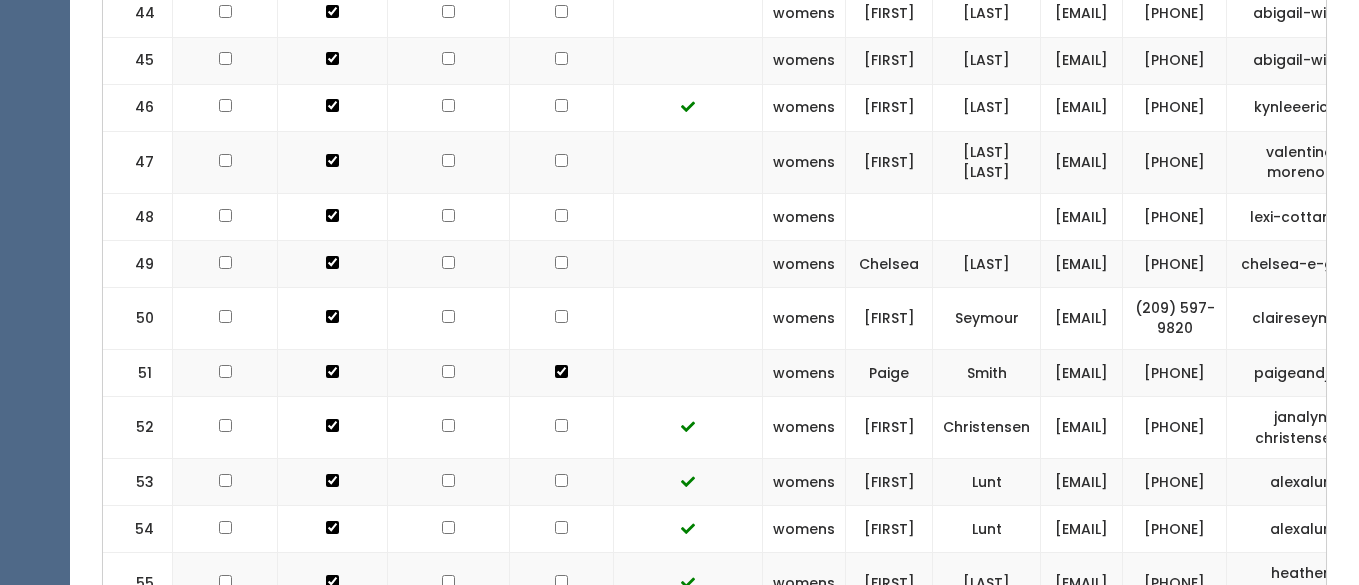 scroll, scrollTop: 2765, scrollLeft: 0, axis: vertical 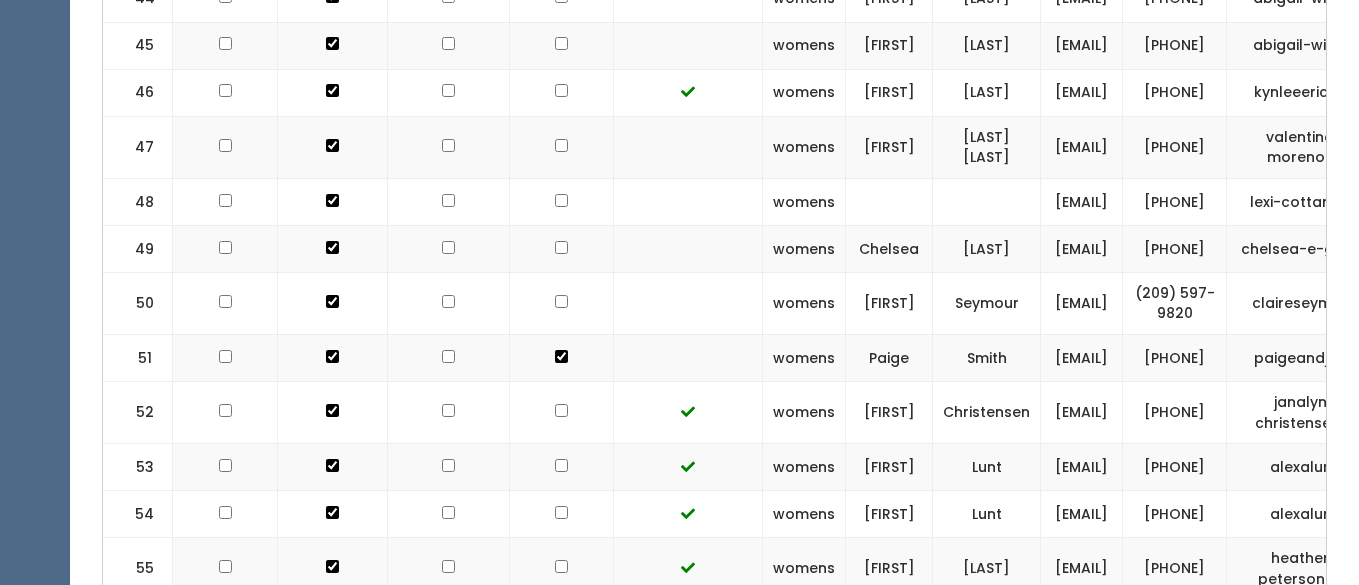 click at bounding box center [561, -1969] 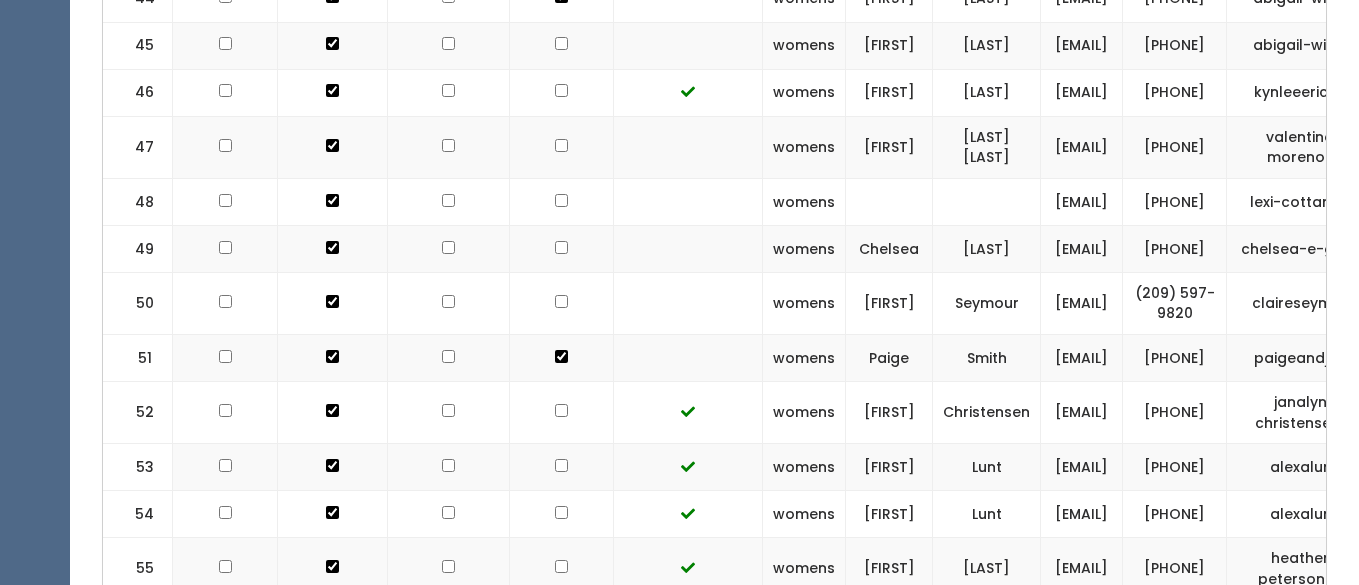click at bounding box center (562, 45) 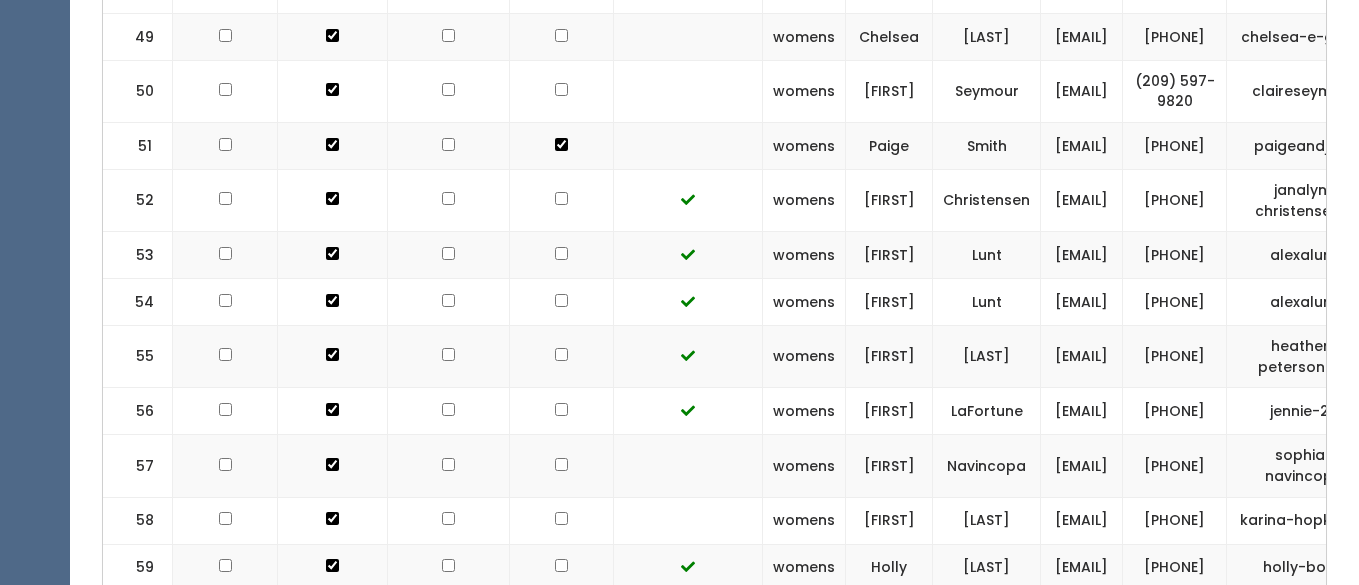 scroll, scrollTop: 3004, scrollLeft: 0, axis: vertical 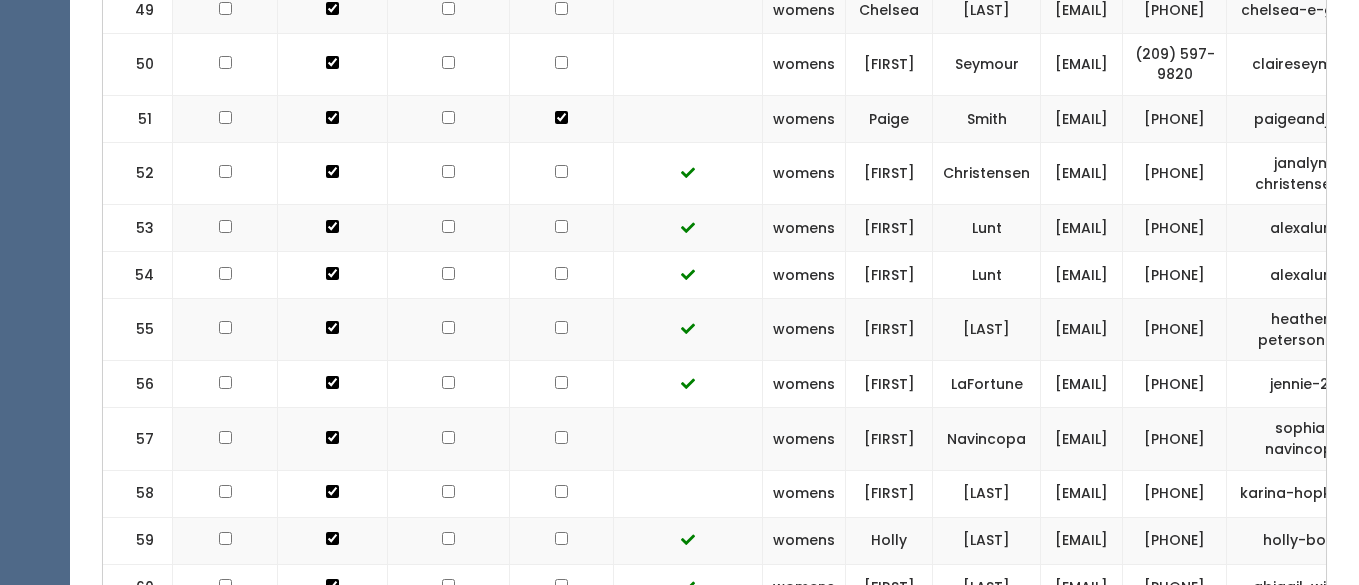 click at bounding box center [561, -2263] 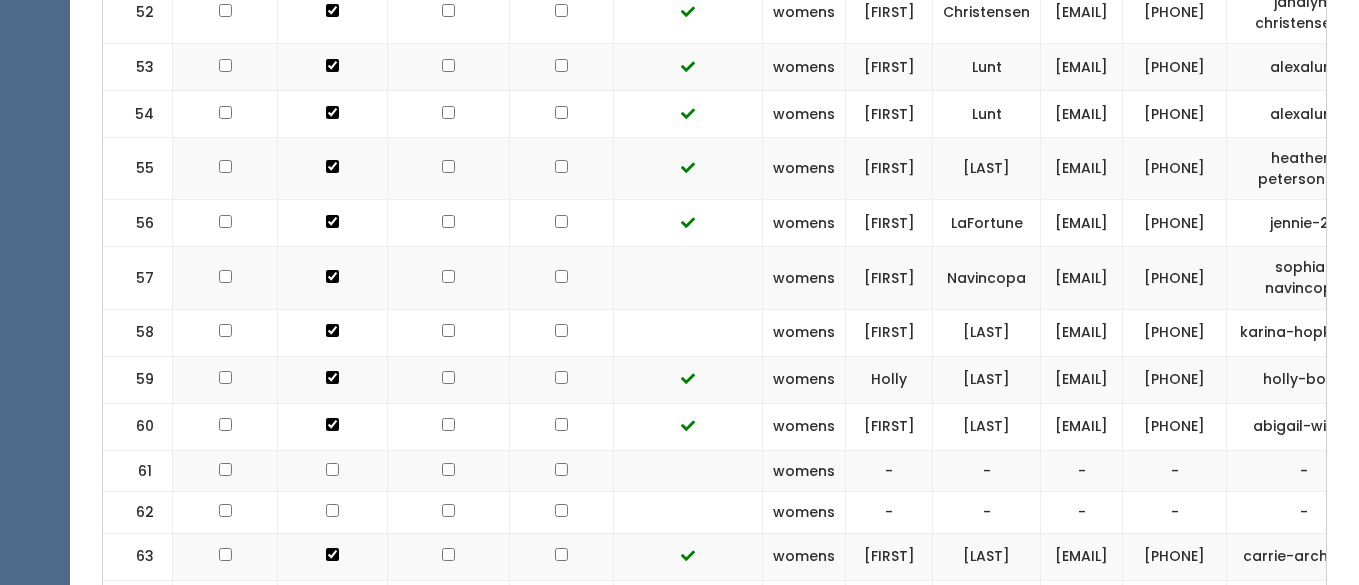 scroll, scrollTop: 3166, scrollLeft: 0, axis: vertical 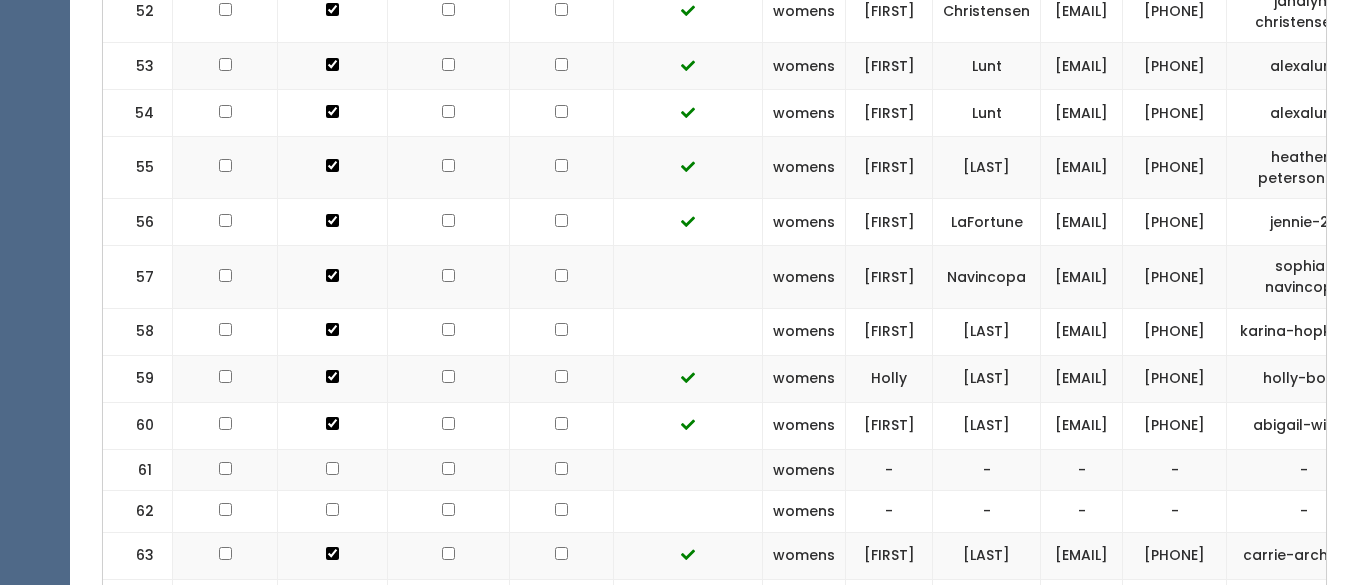 click at bounding box center (561, -2425) 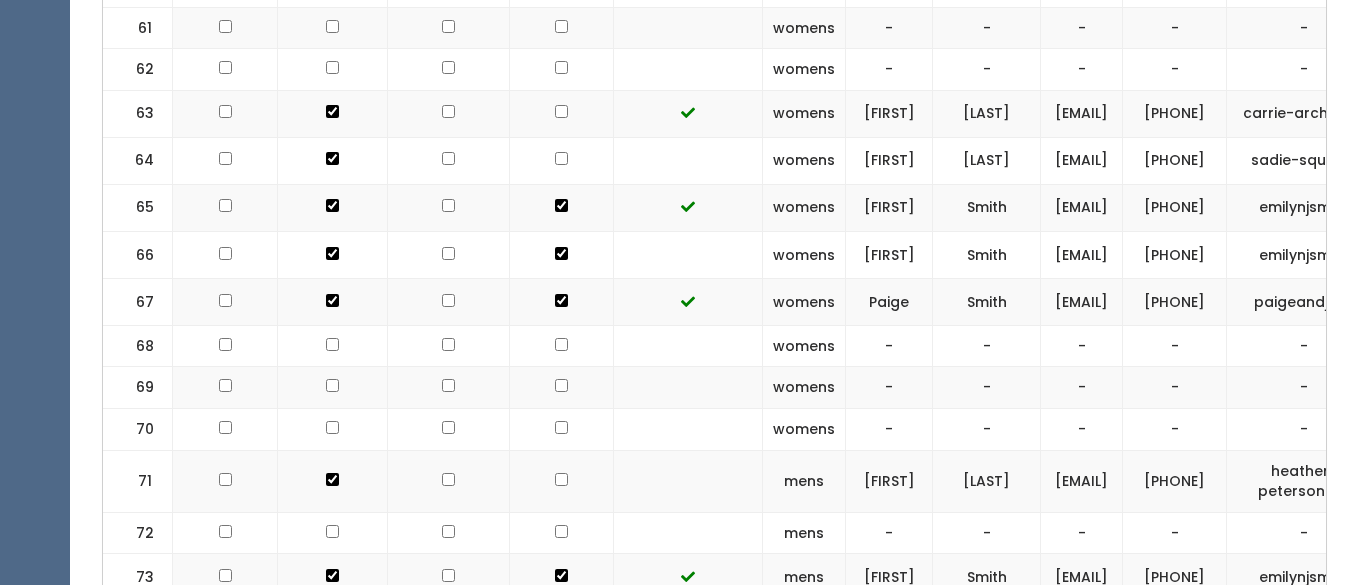 scroll, scrollTop: 3615, scrollLeft: 0, axis: vertical 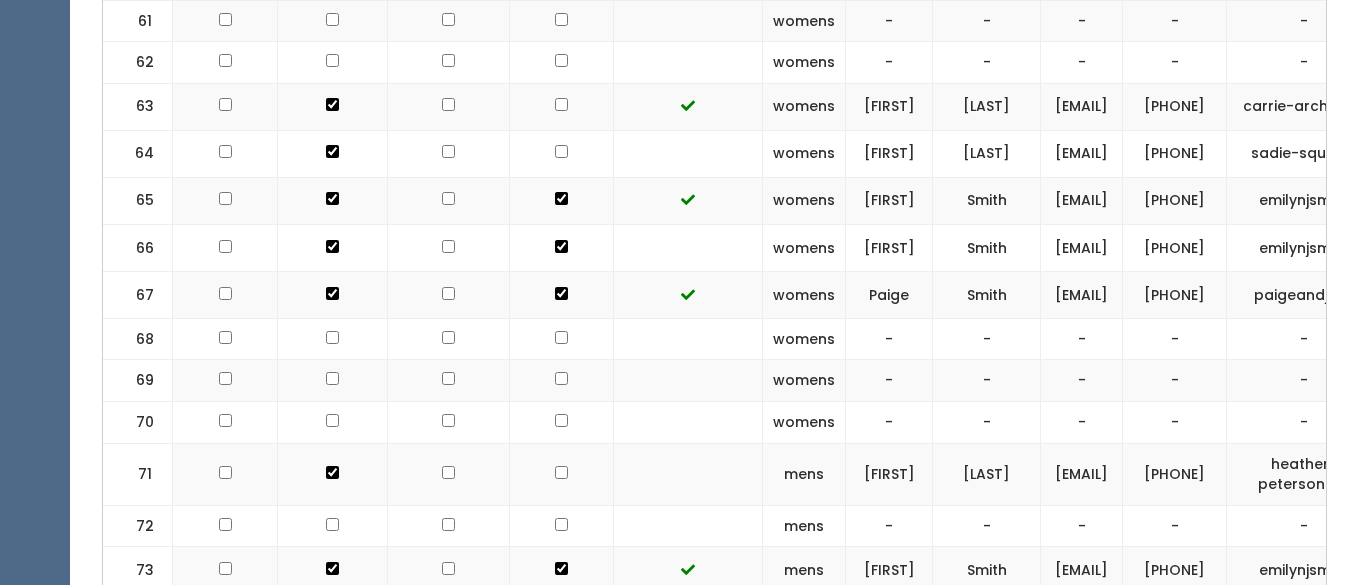 click at bounding box center (562, -172) 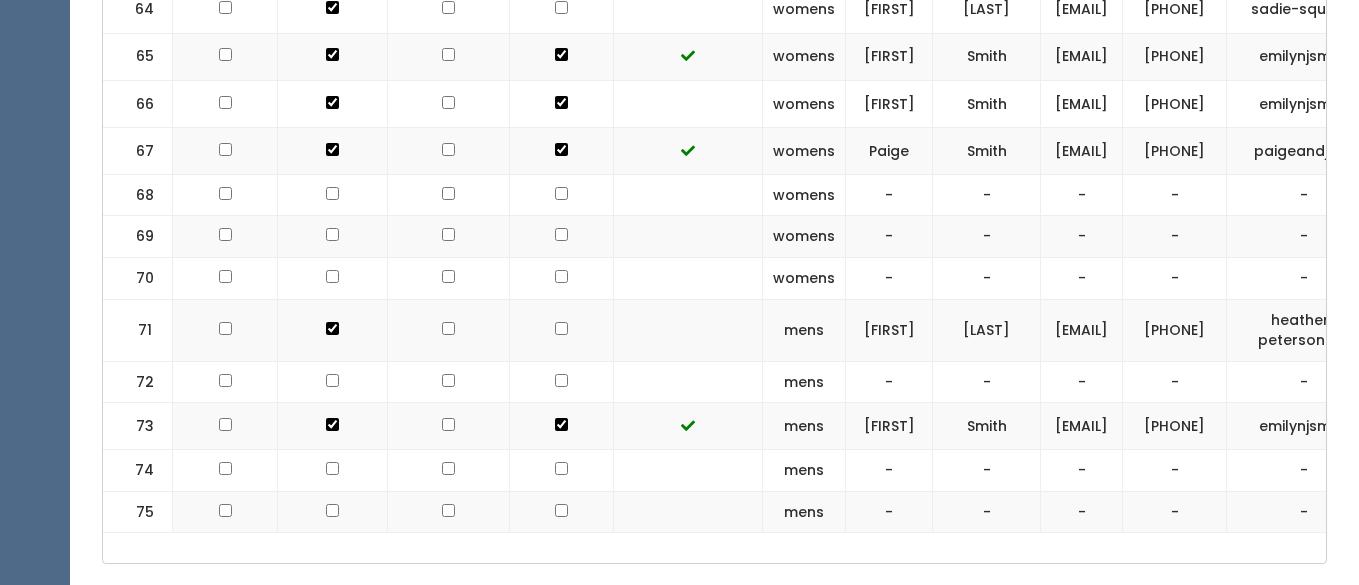 scroll, scrollTop: 3770, scrollLeft: 0, axis: vertical 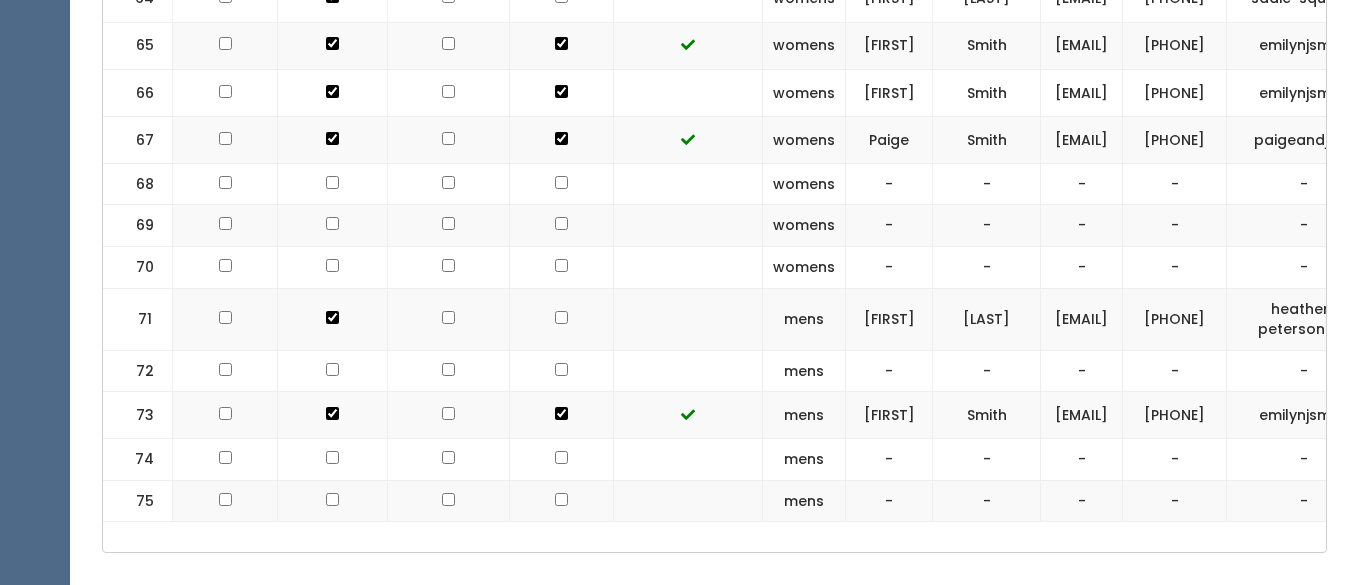 click at bounding box center [561, -2974] 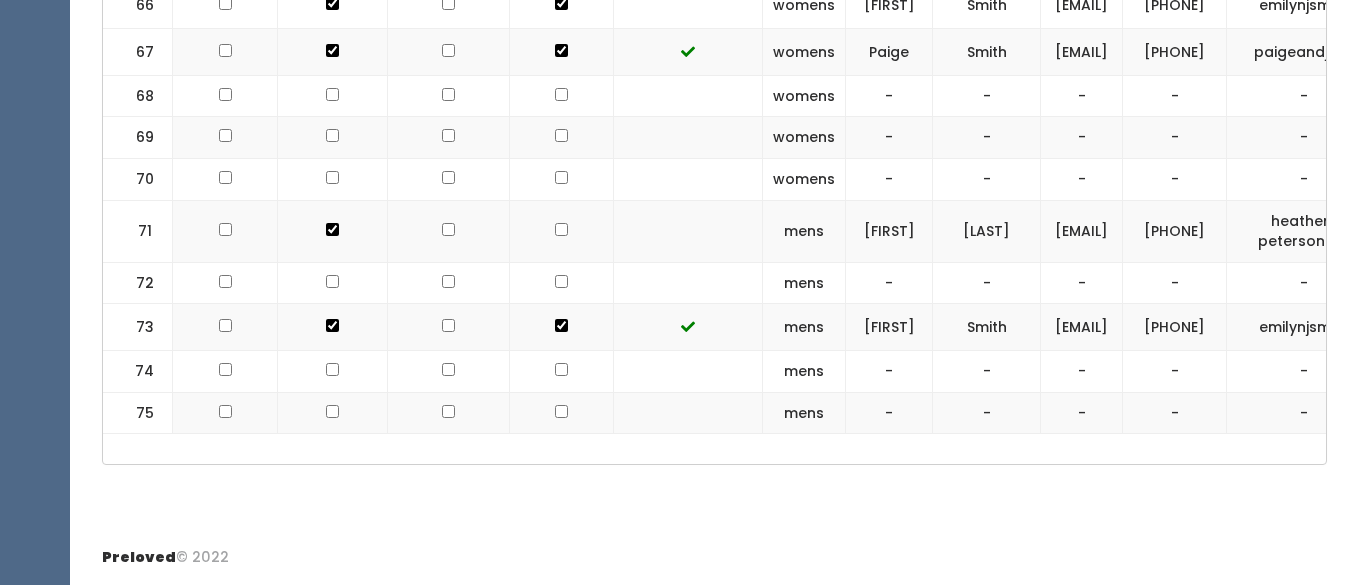 scroll, scrollTop: 3978, scrollLeft: 0, axis: vertical 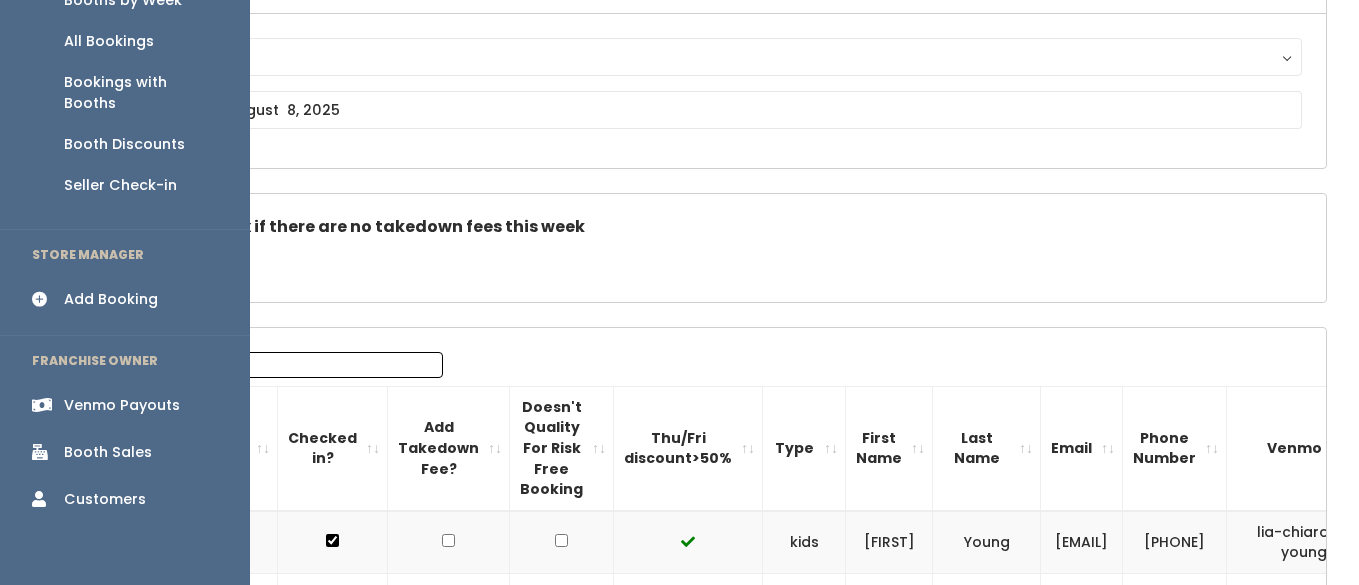 click on "Booth Sales" at bounding box center [108, 452] 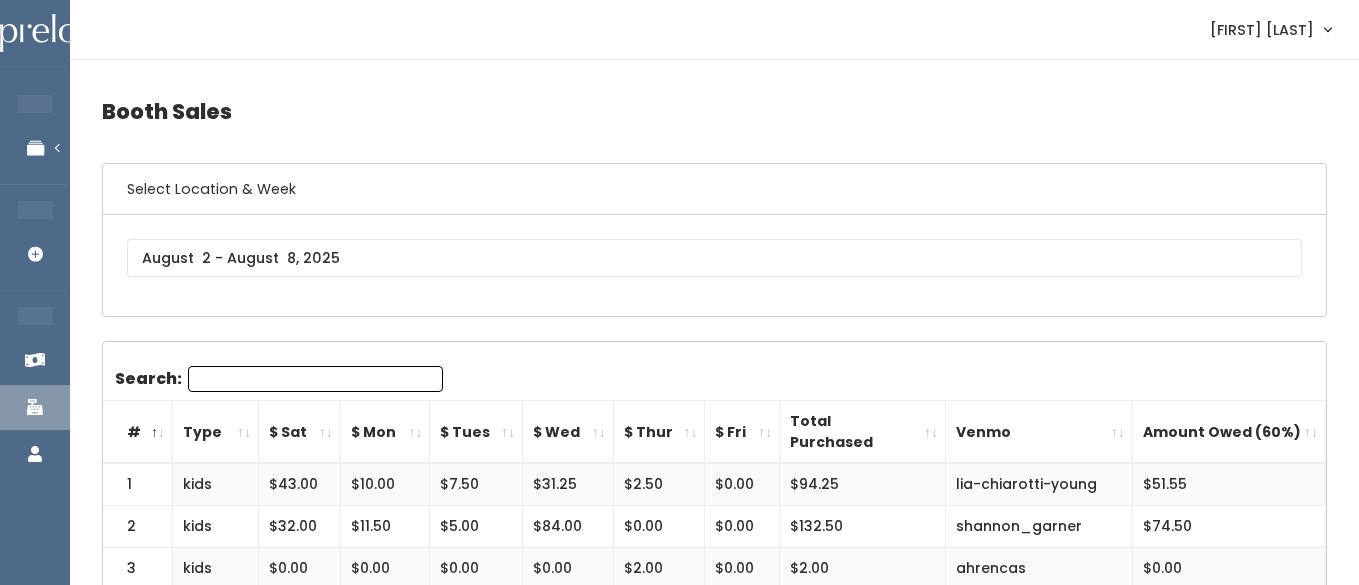 scroll, scrollTop: 0, scrollLeft: 0, axis: both 